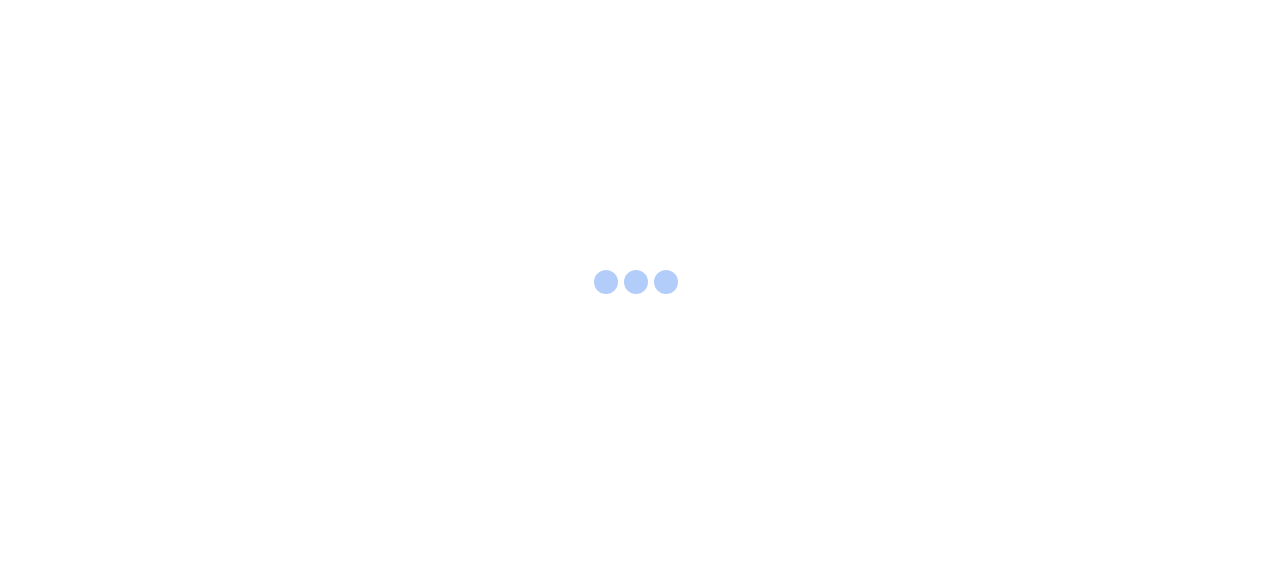 scroll, scrollTop: 0, scrollLeft: 0, axis: both 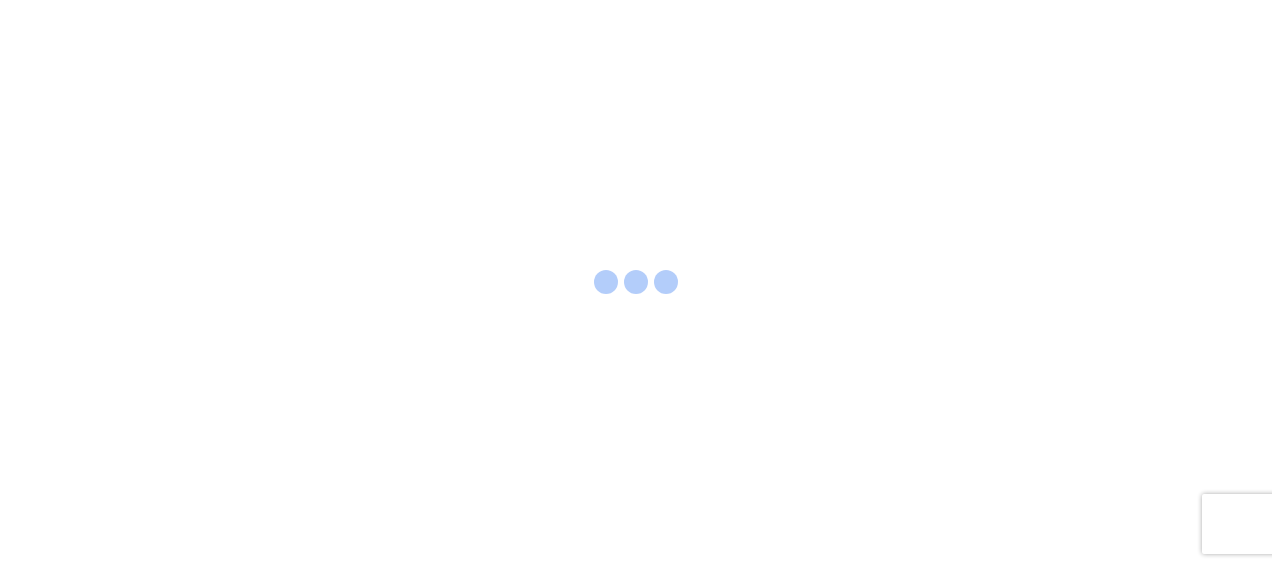 select on "FULL" 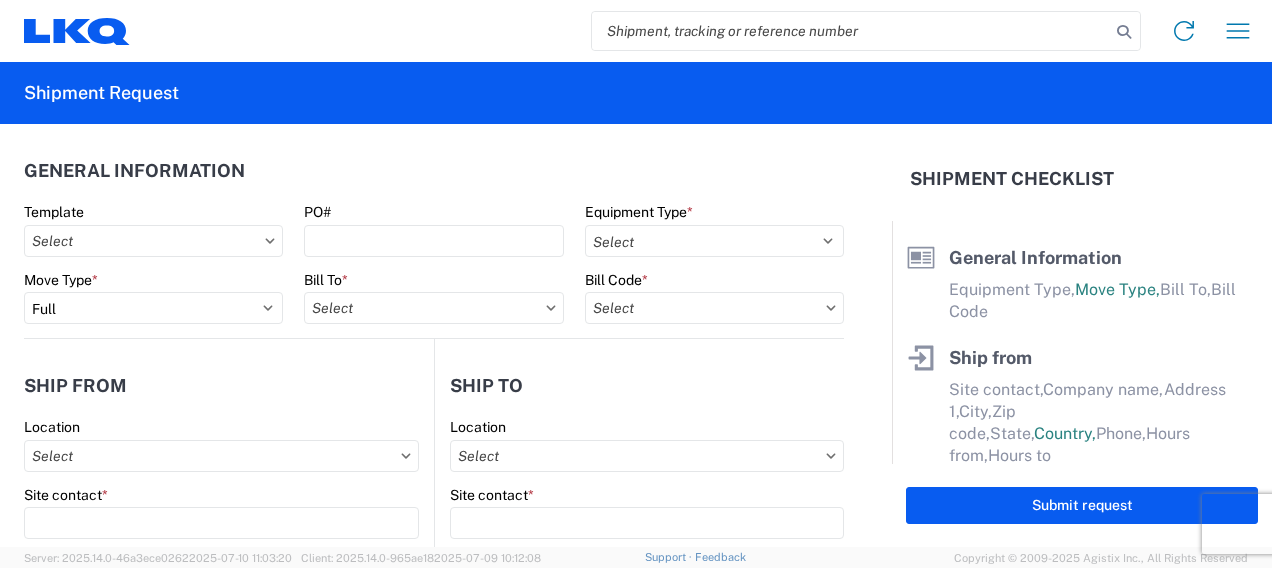 click 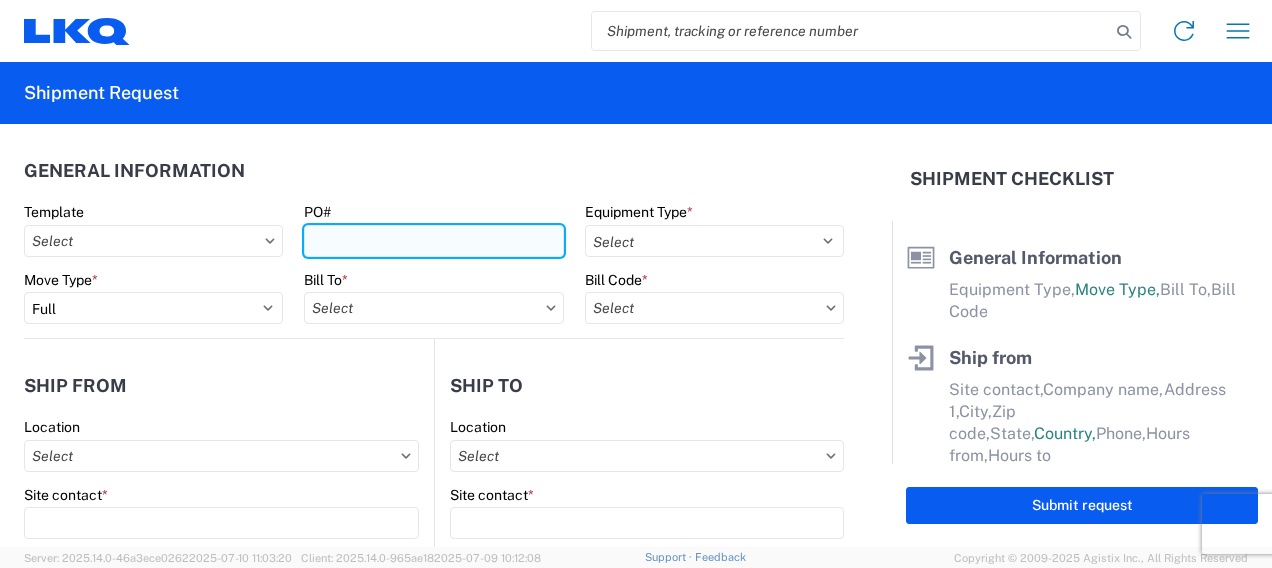 click on "PO#" at bounding box center (433, 241) 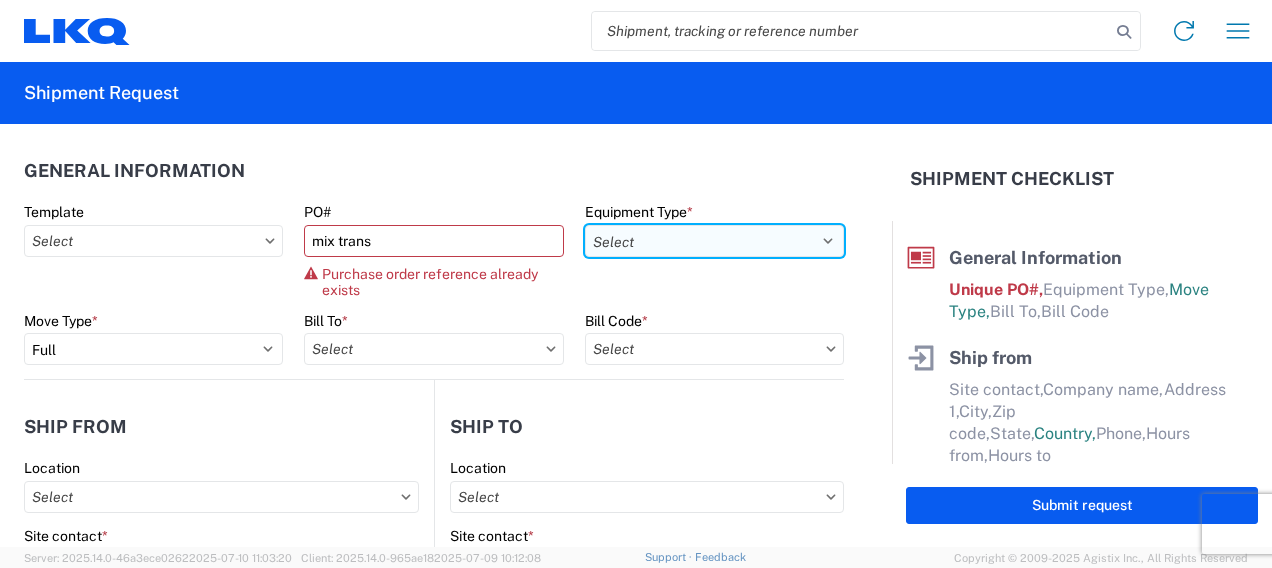 click on "Select 53’ Dry Van Flatbed Dropdeck (van) Lowboy (flatbed) Rail" at bounding box center [714, 241] 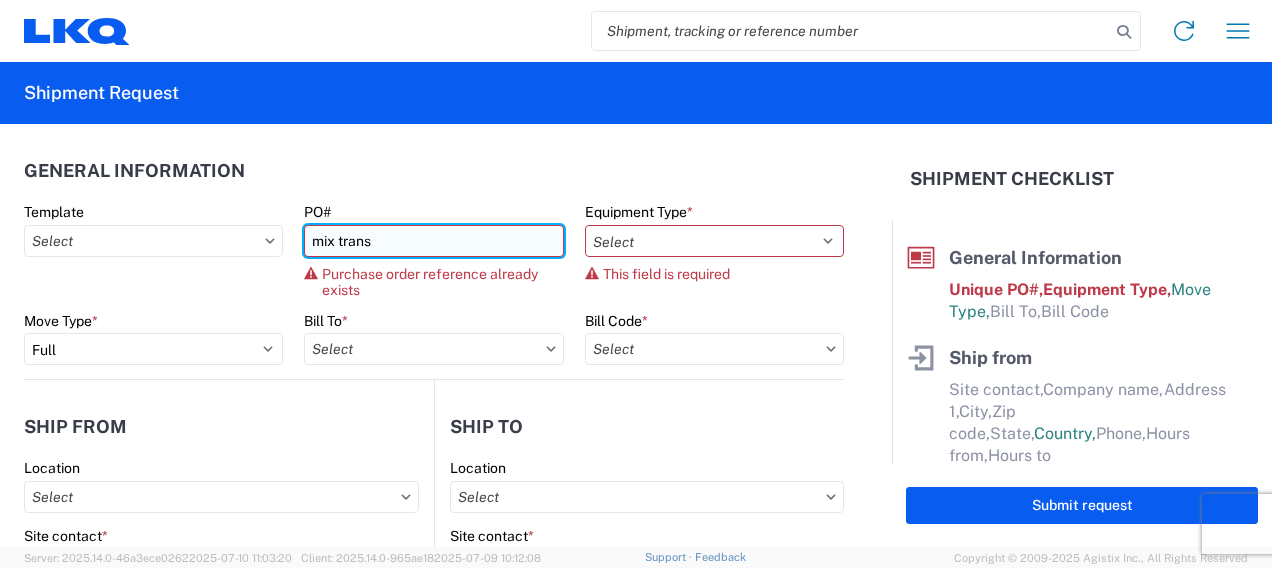 click on "mix trans" at bounding box center (433, 241) 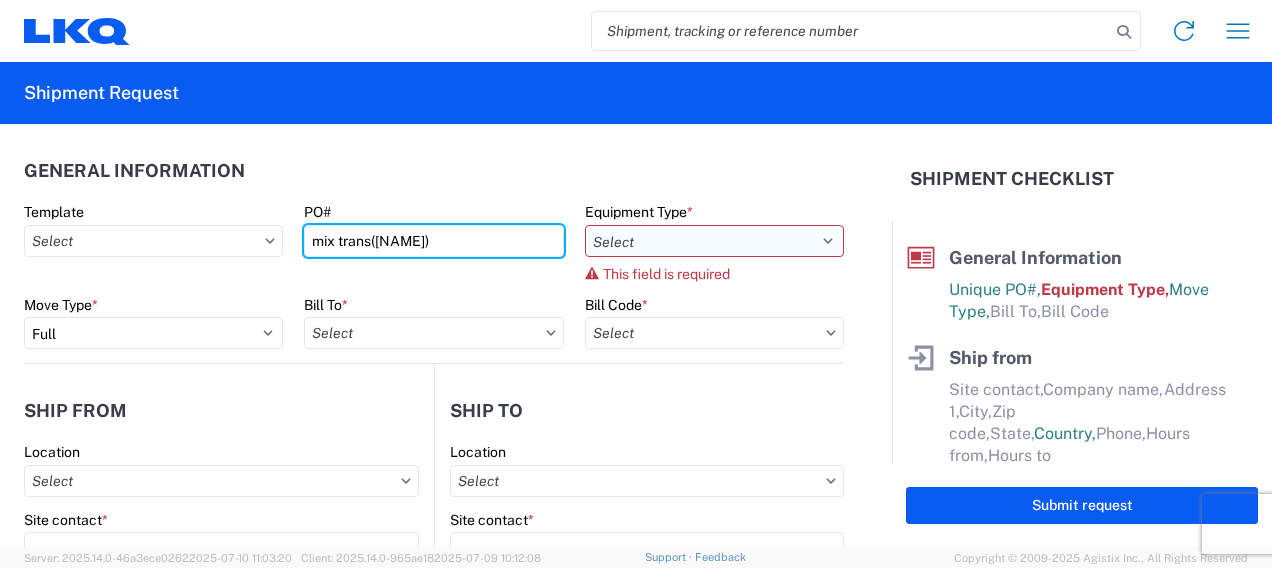 type on "mix trans([NAME])" 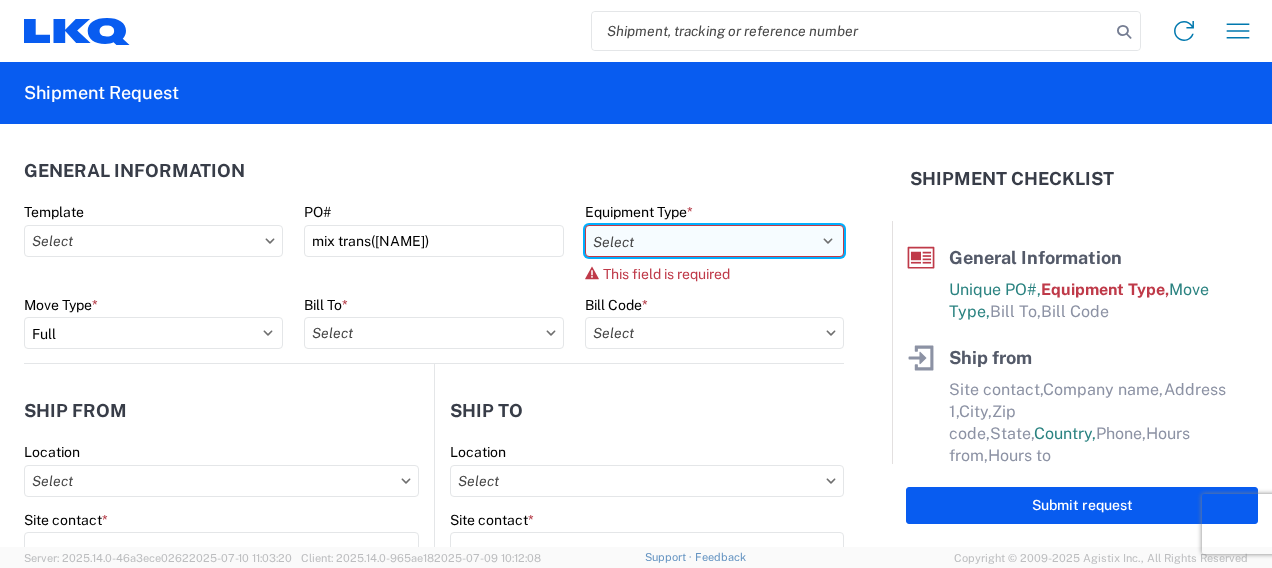click on "Select 53’ Dry Van Flatbed Dropdeck (van) Lowboy (flatbed) Rail" at bounding box center [714, 241] 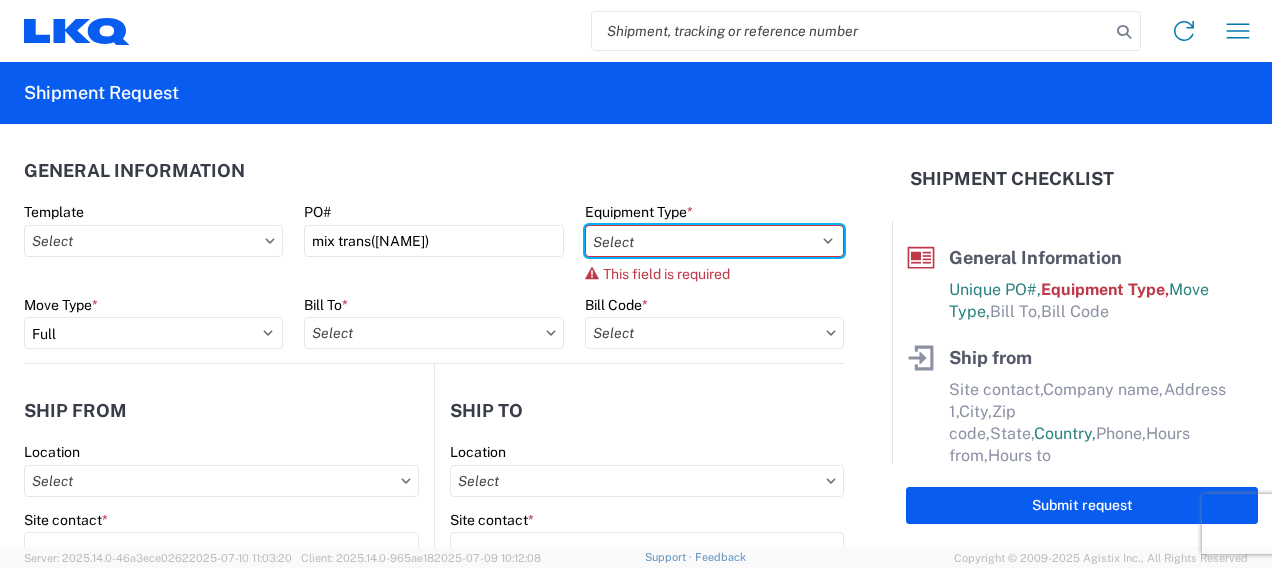 select on "STDV" 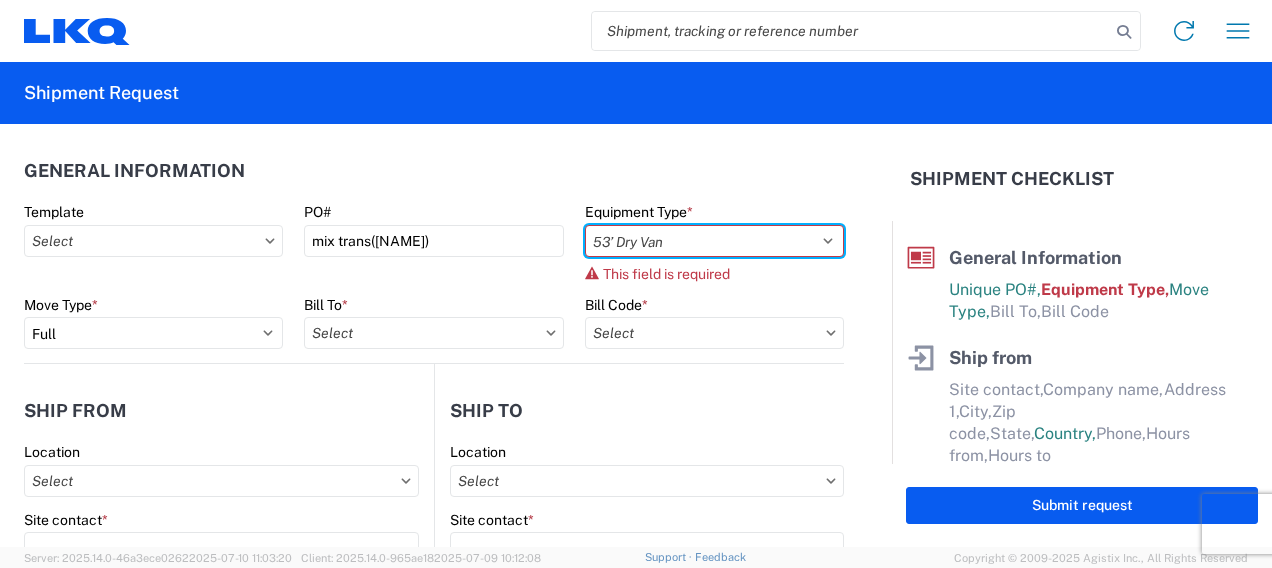 click on "Select 53’ Dry Van Flatbed Dropdeck (van) Lowboy (flatbed) Rail" at bounding box center (714, 241) 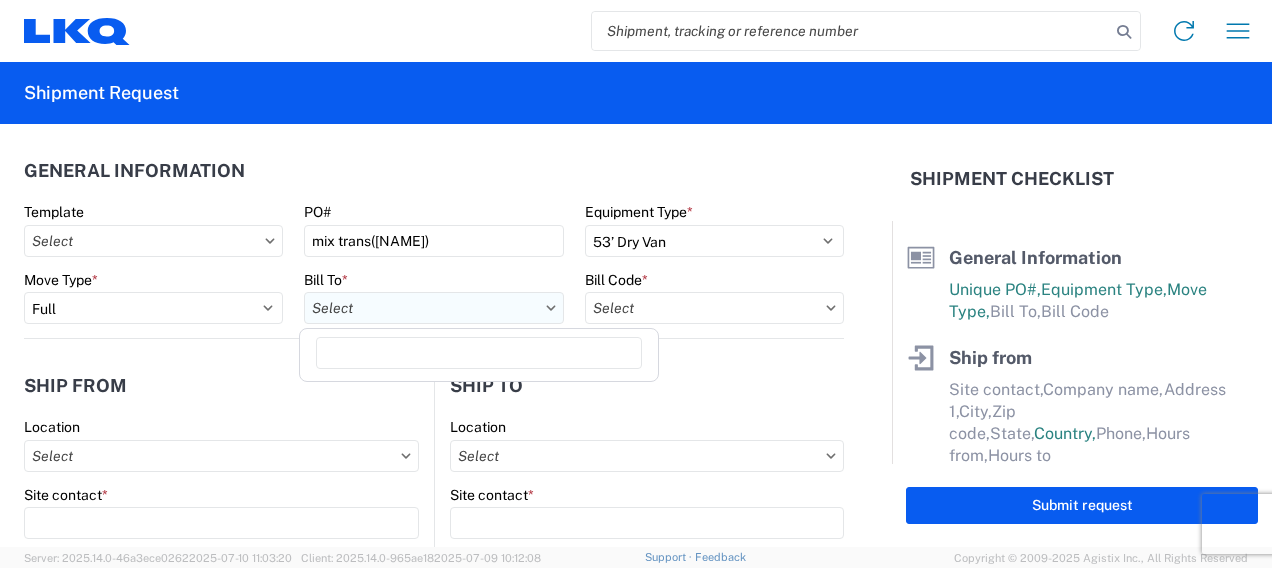 click on "Bill To  *" at bounding box center [433, 308] 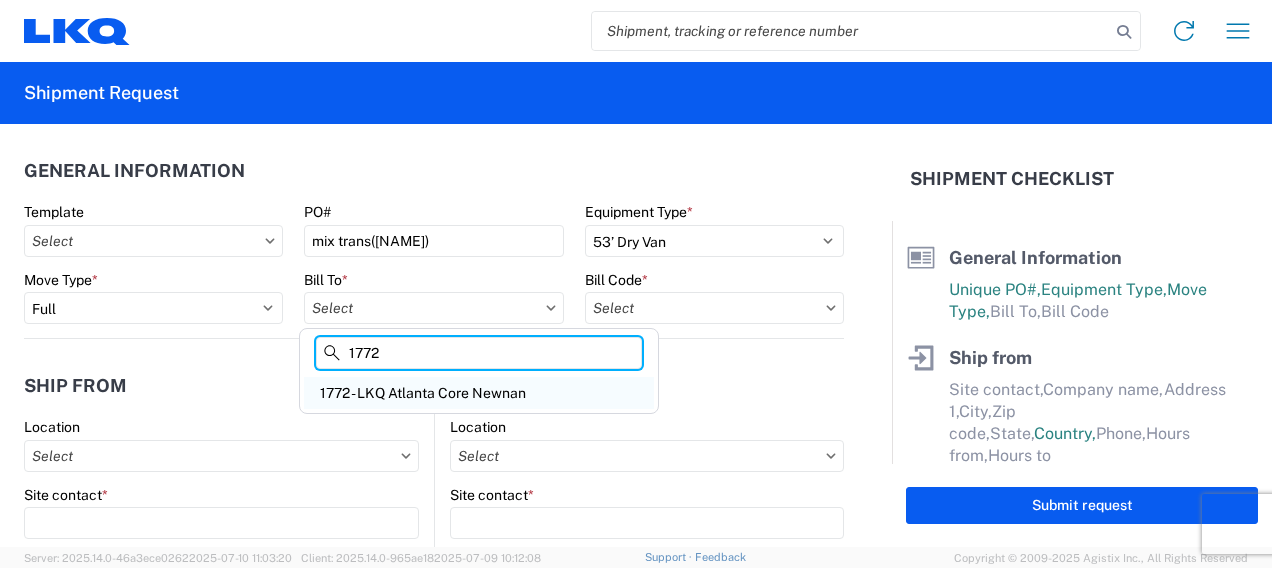 type on "1772" 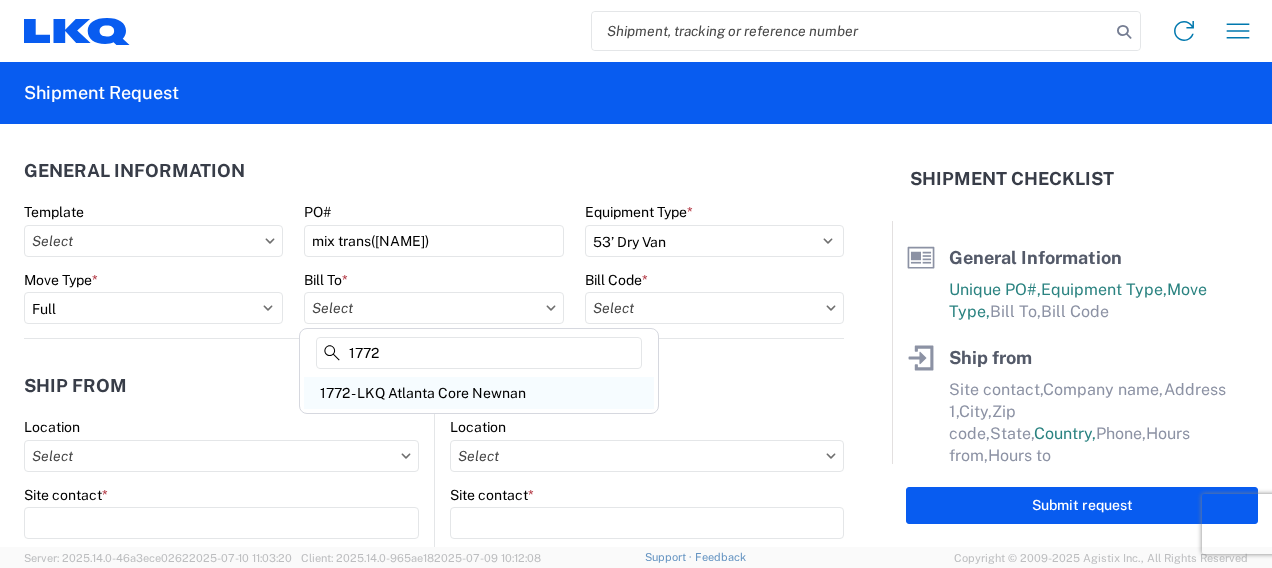 click on "1772 - LKQ Atlanta Core Newnan" 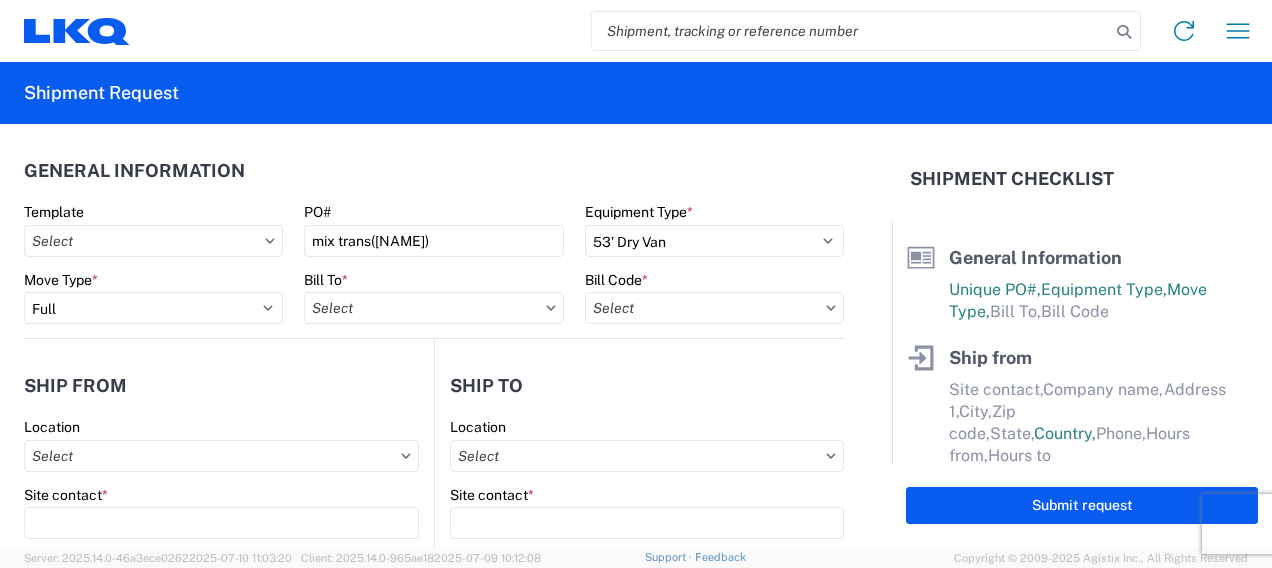 type on "1772 - LKQ Atlanta Core Newnan" 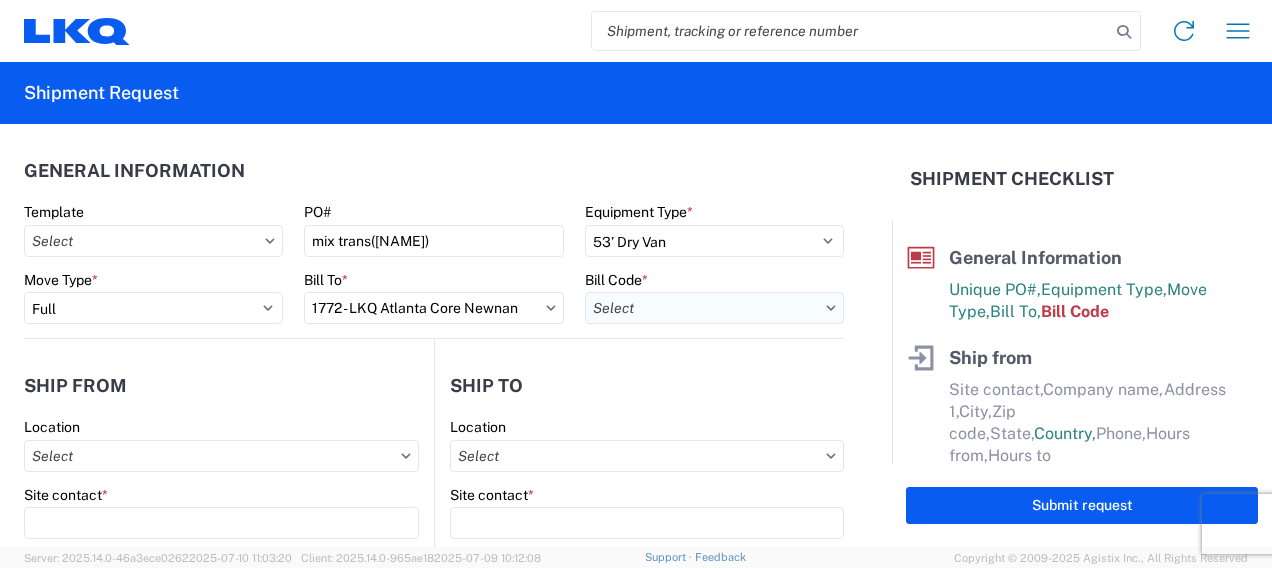 click on "Bill Code  *" 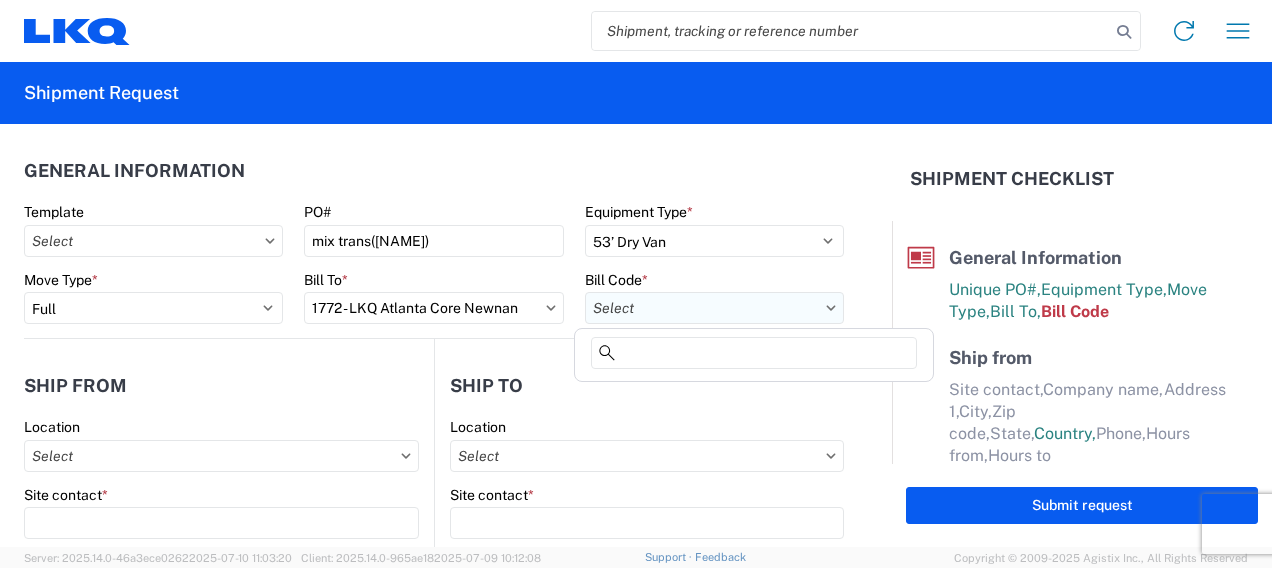 click on "Bill Code  *" at bounding box center [714, 308] 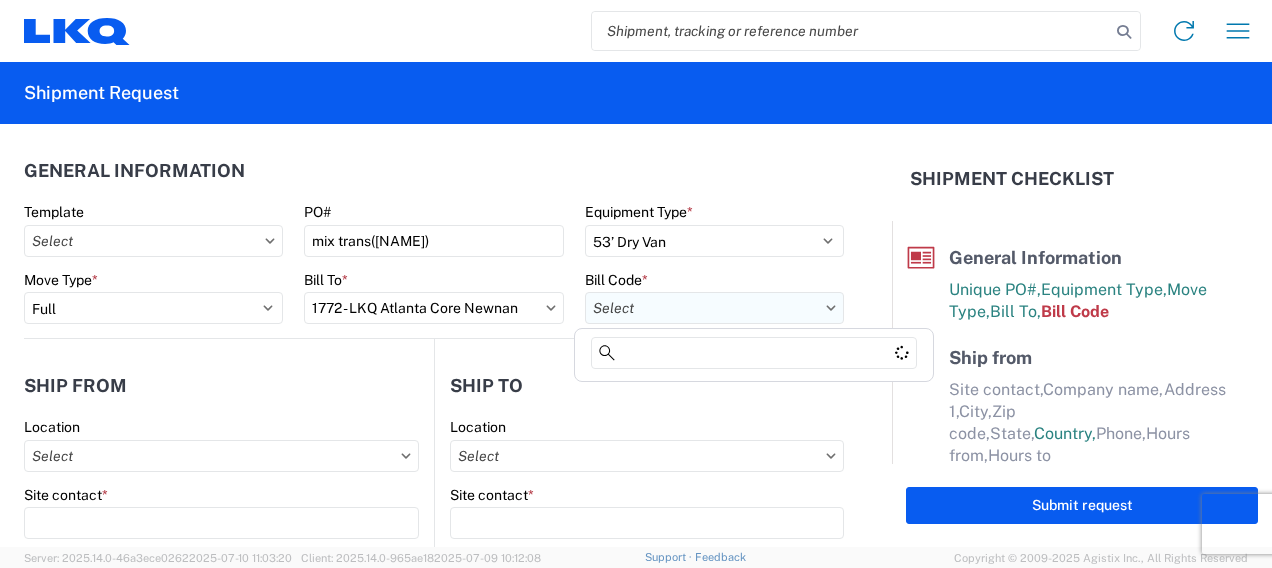 click on "Bill Code  *" at bounding box center (714, 308) 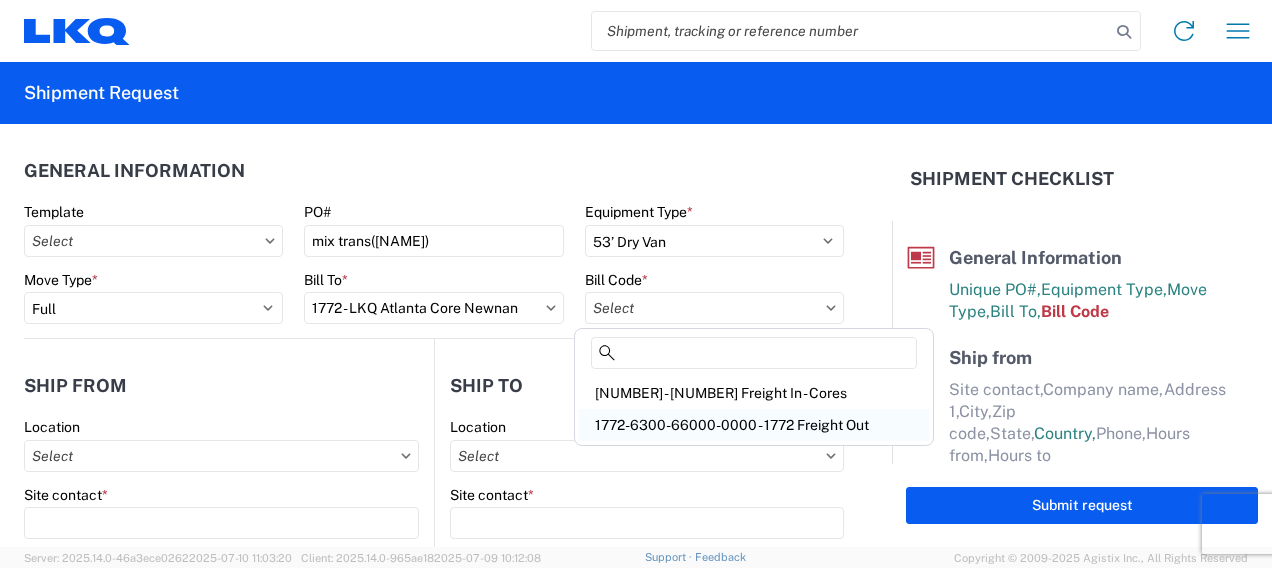 click on "1772-6300-66000-0000 - 1772 Freight Out" 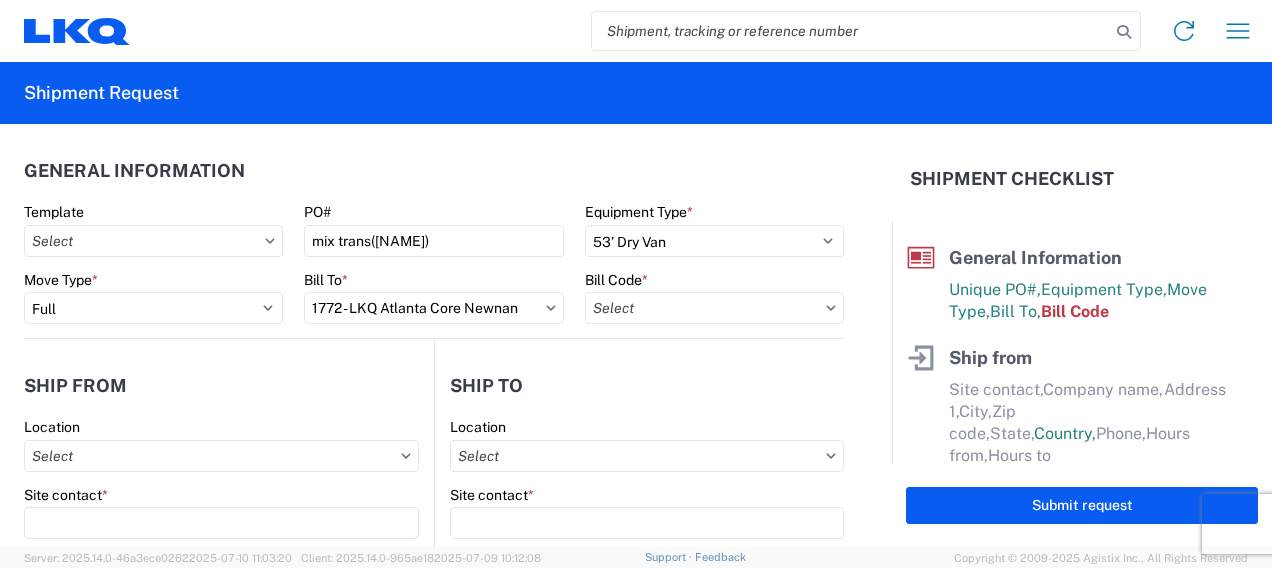 type on "1772-6300-66000-0000 - 1772 Freight Out" 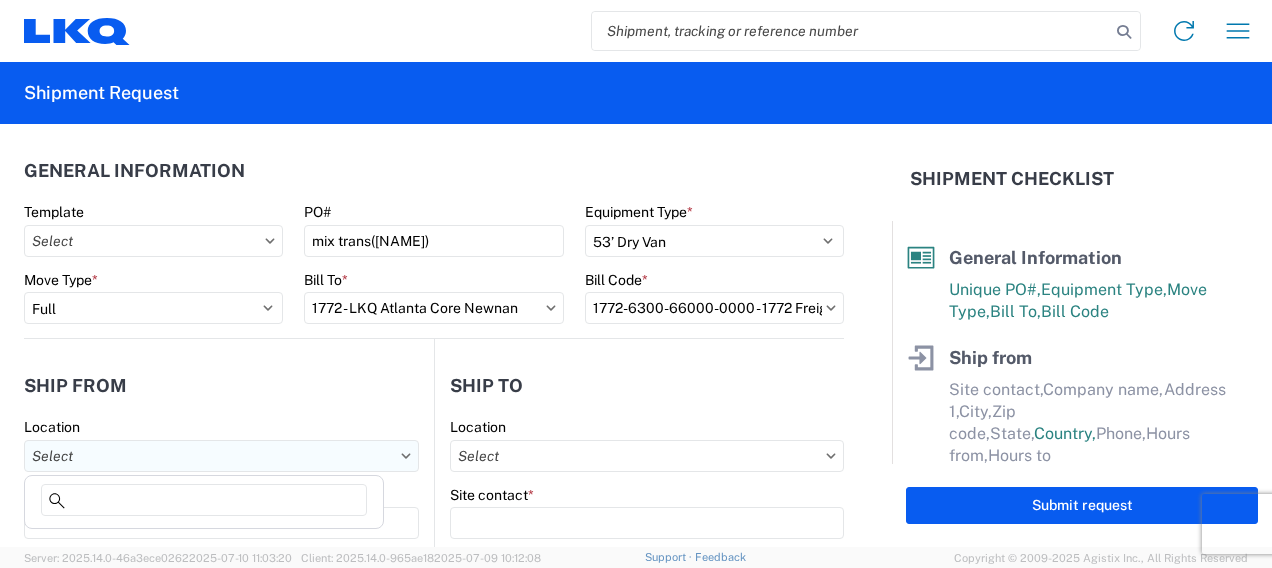 click on "Location" at bounding box center [221, 456] 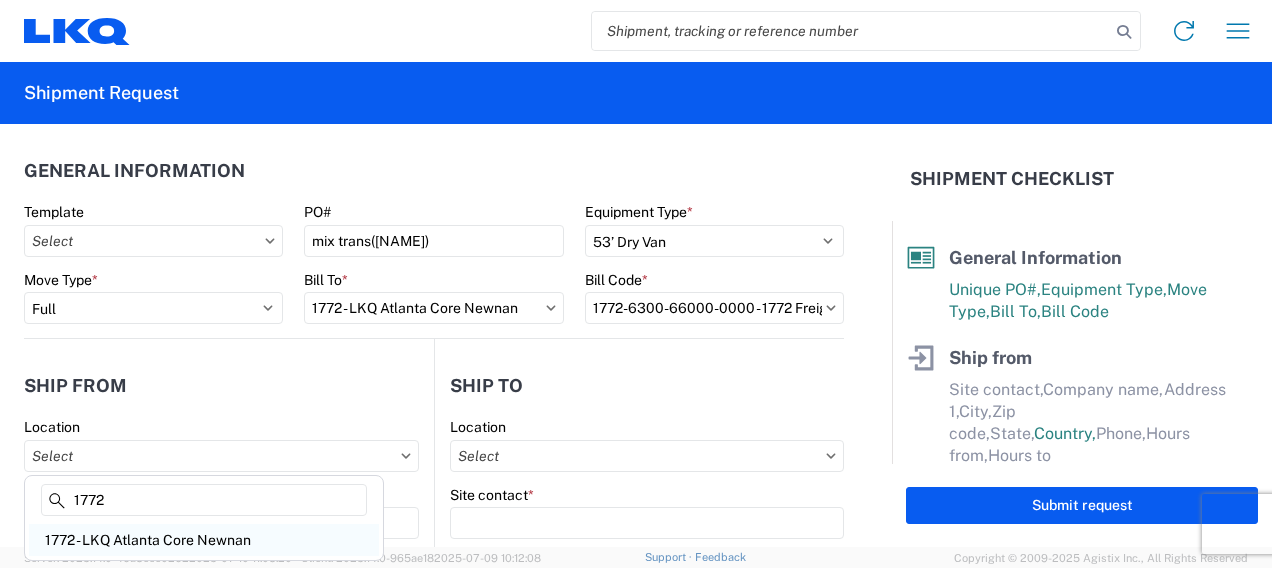 type on "1772" 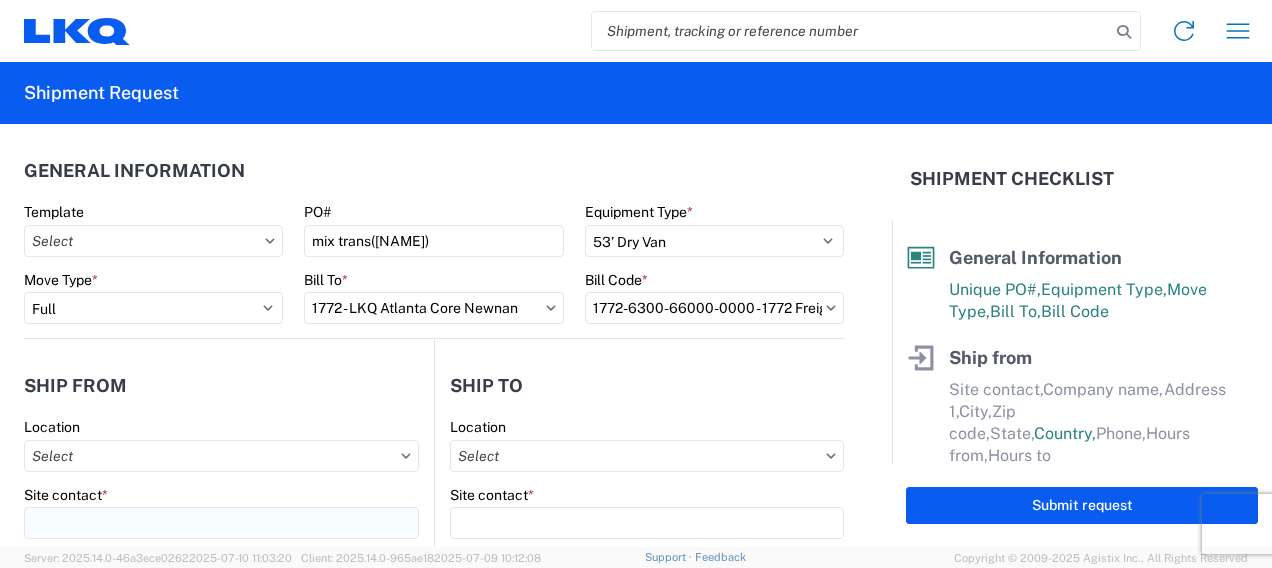 type on "1772 - LKQ Atlanta Core Newnan" 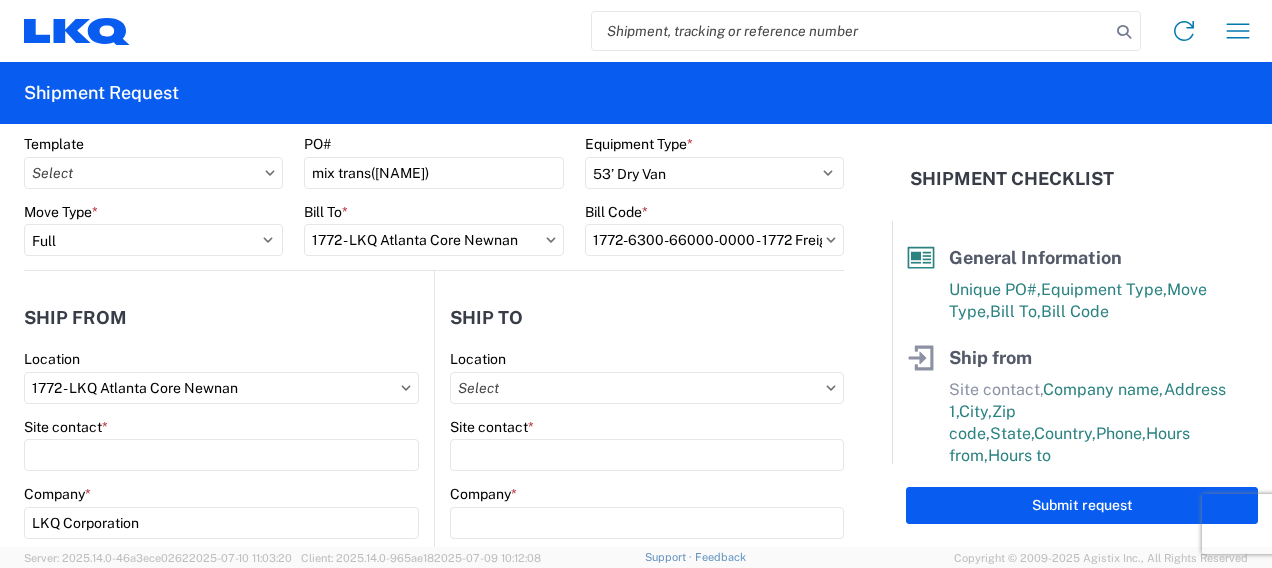 scroll, scrollTop: 100, scrollLeft: 0, axis: vertical 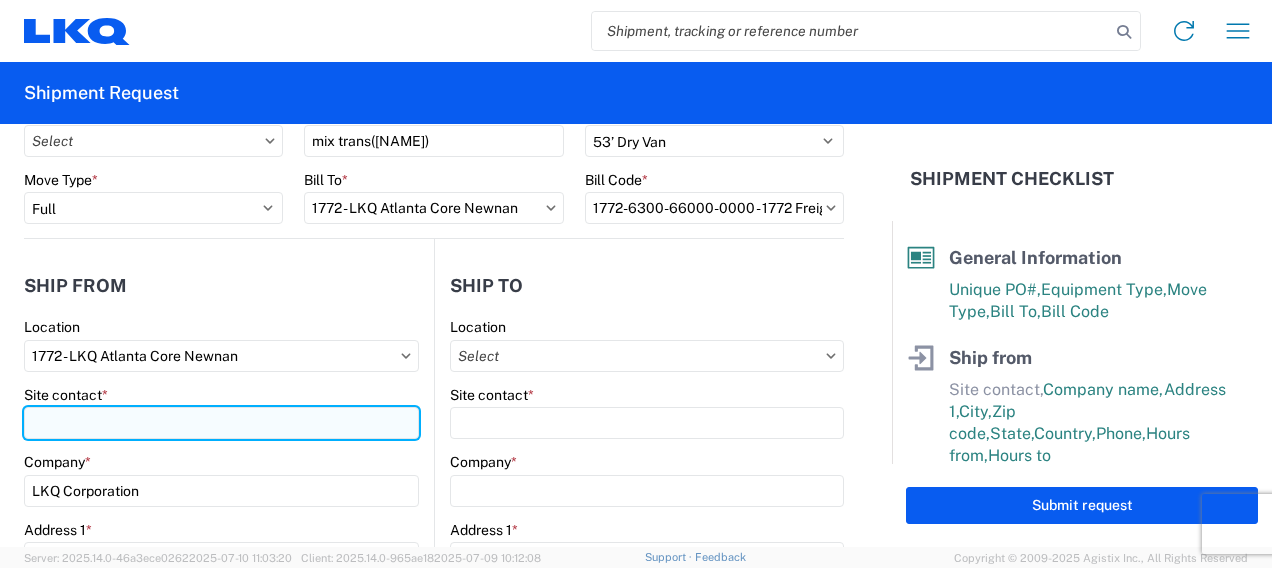 click on "Site contact  *" at bounding box center [221, 423] 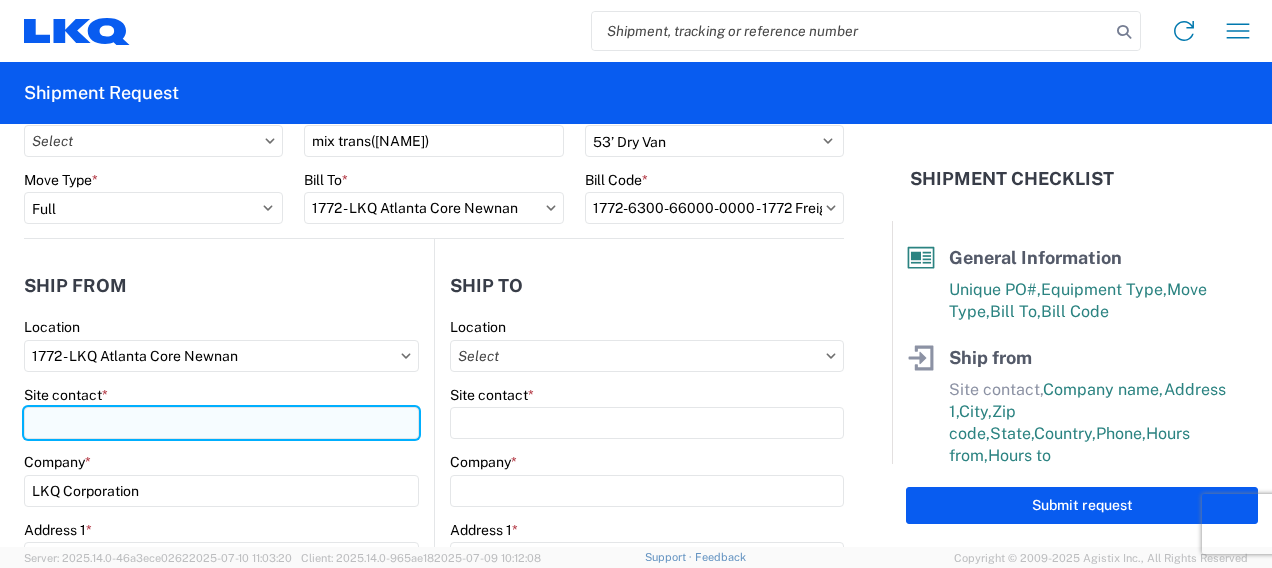 type on "s" 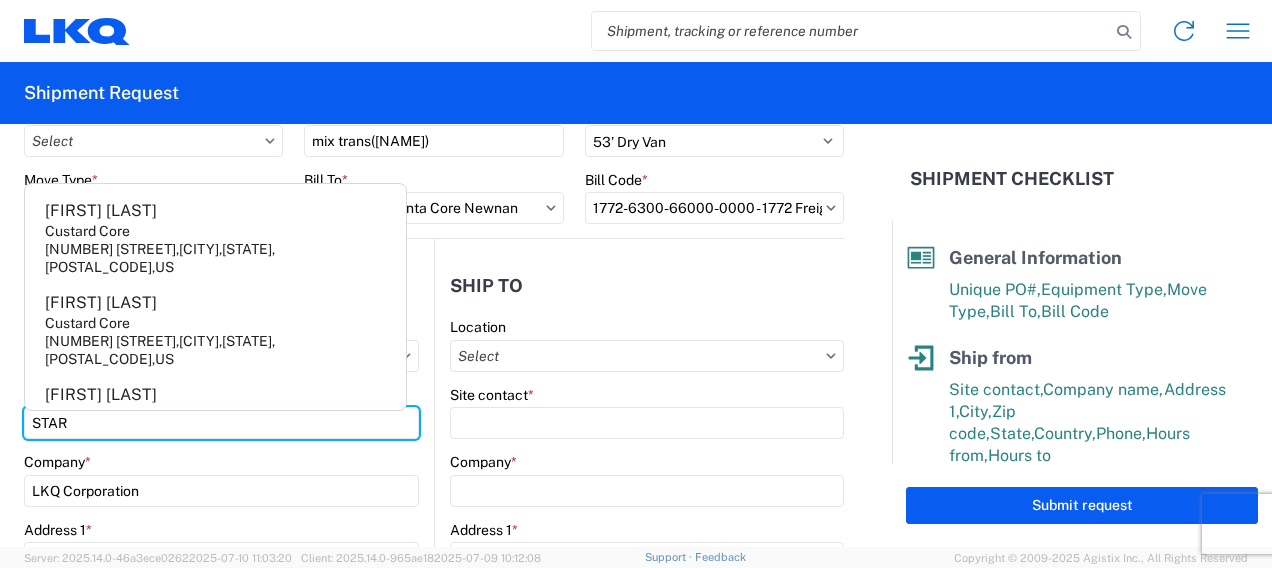 type on "STAR" 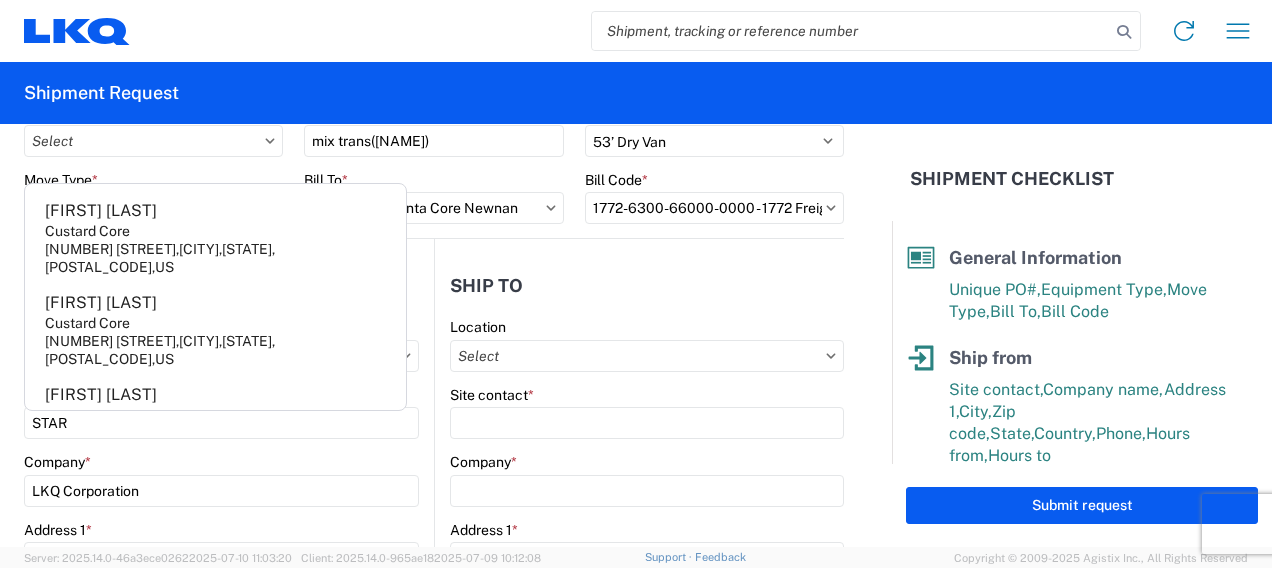 click on "Ship to" 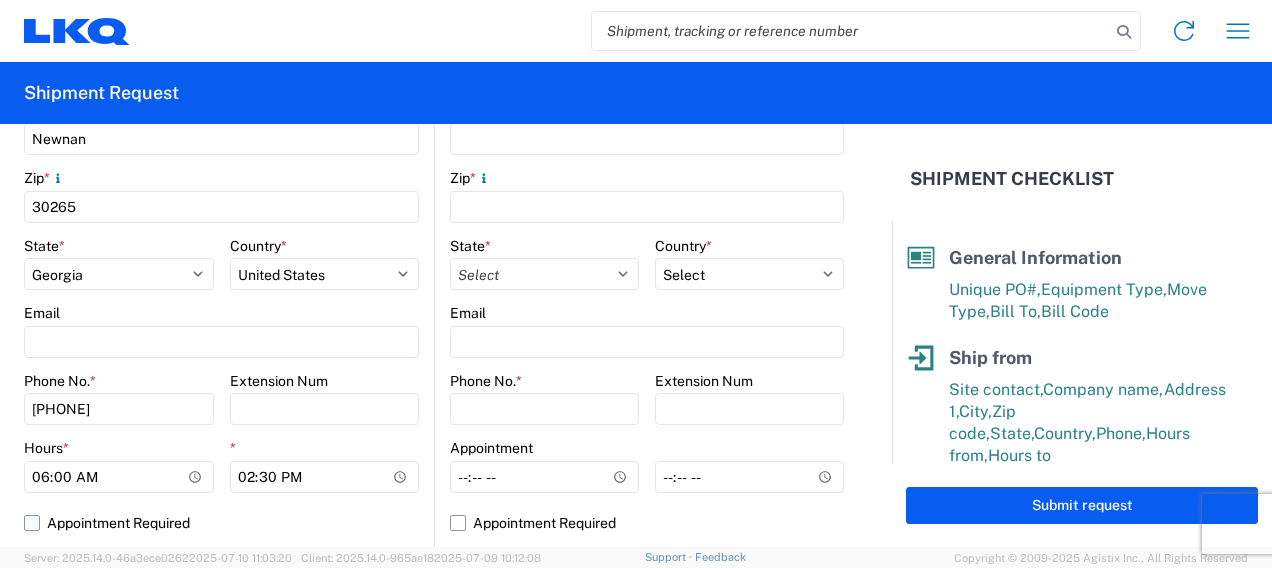 scroll, scrollTop: 700, scrollLeft: 0, axis: vertical 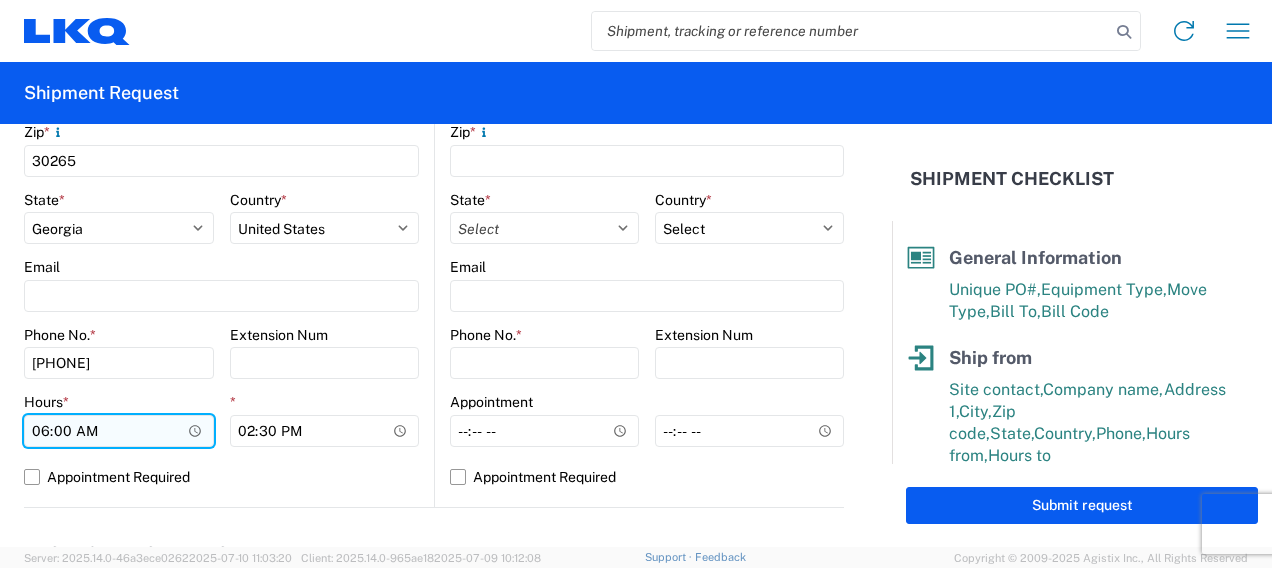click on "06:00" at bounding box center [119, 431] 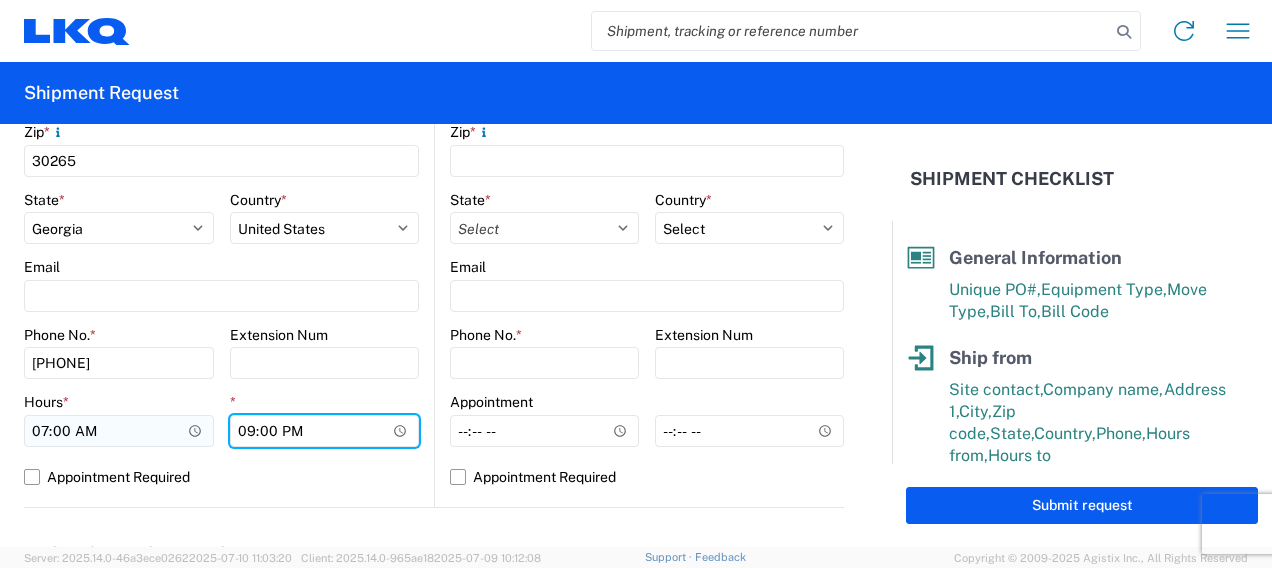 type on "09:00" 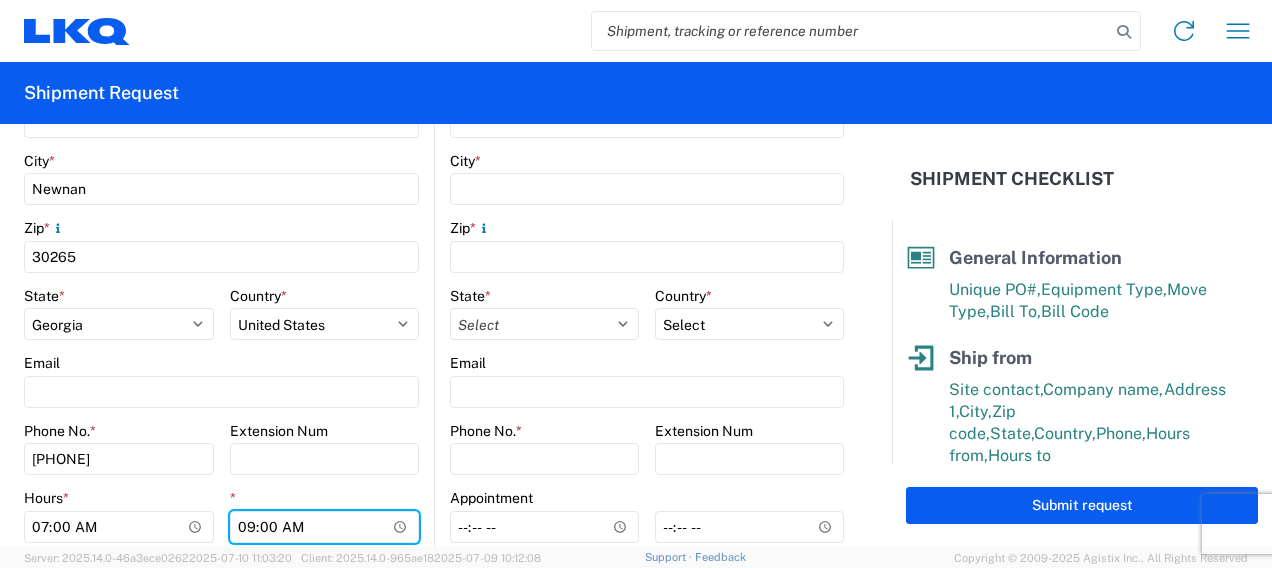 scroll, scrollTop: 400, scrollLeft: 0, axis: vertical 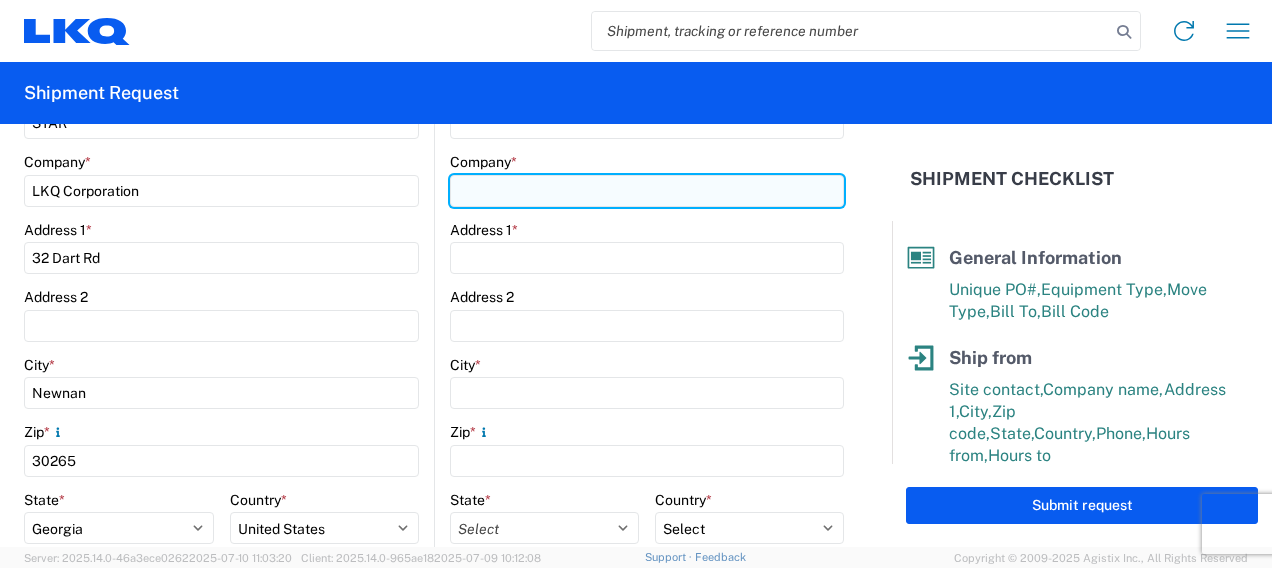 click on "Company  *" at bounding box center (647, 191) 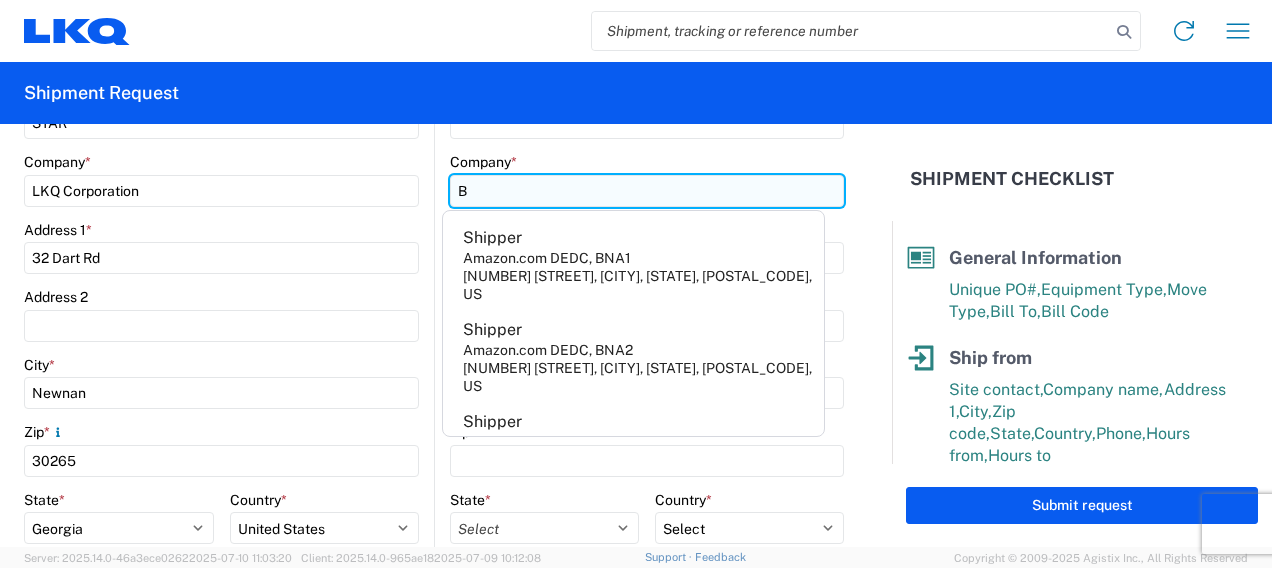 type on "BISHOP ENGINES" 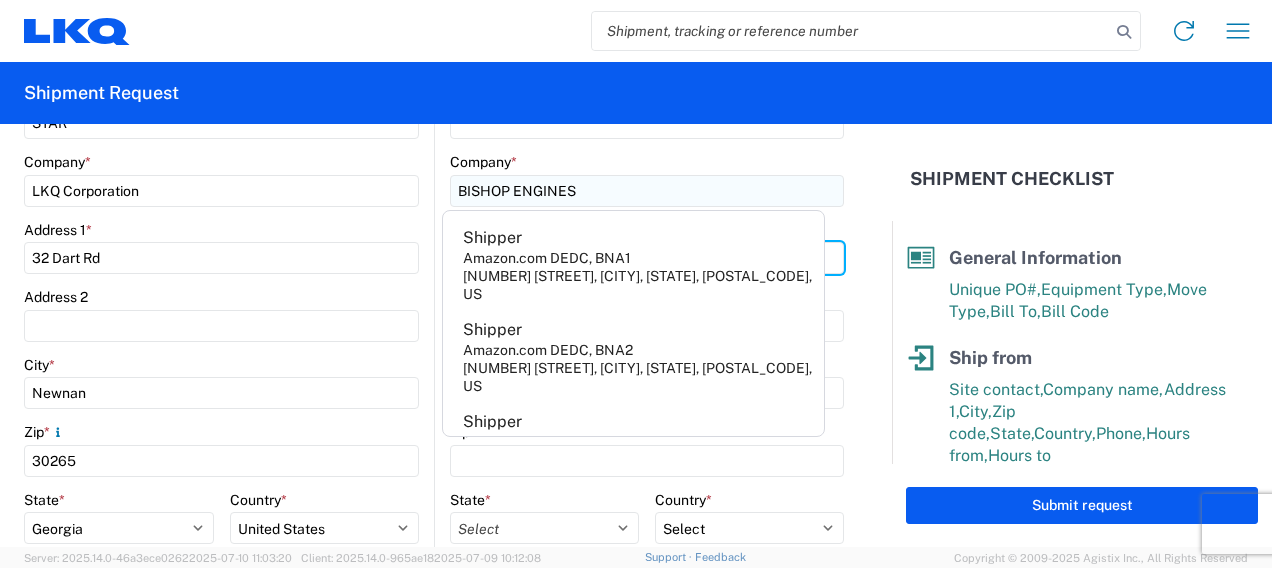 type on "224 N. Corinth" 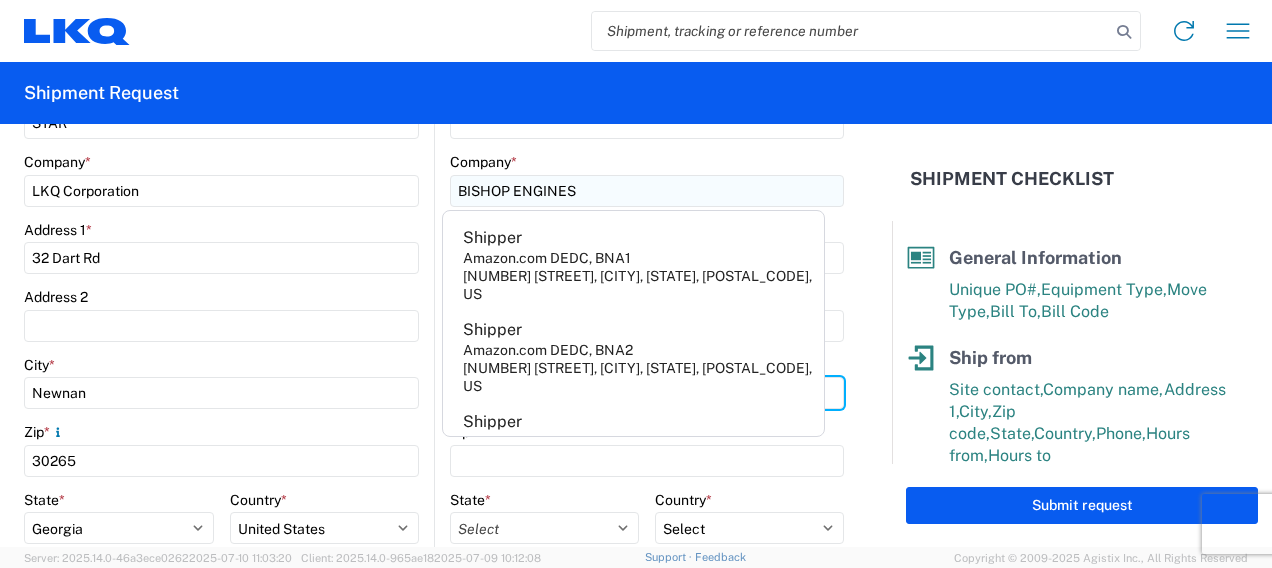 type on "Omaha" 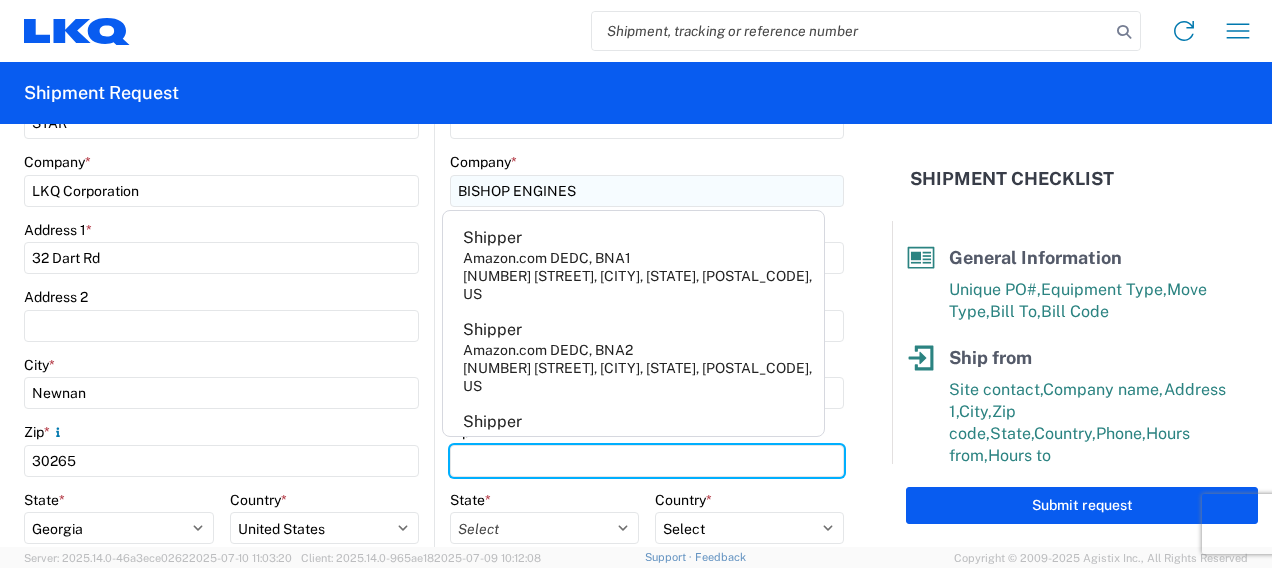 type on "[POSTAL_CODE]" 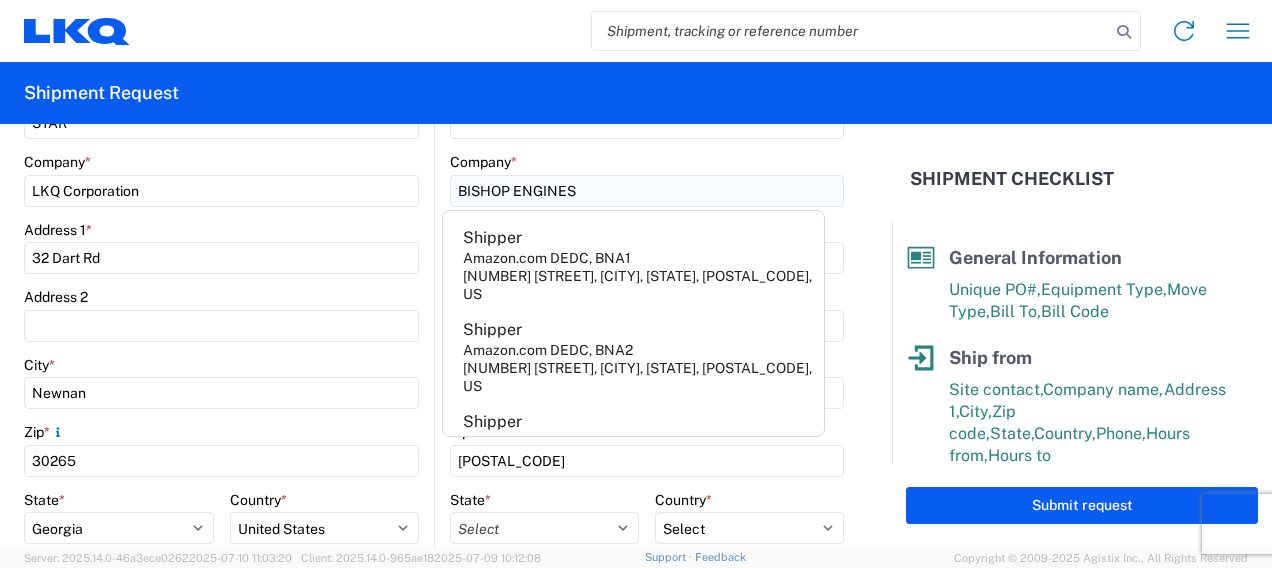 type on "[EMAIL]" 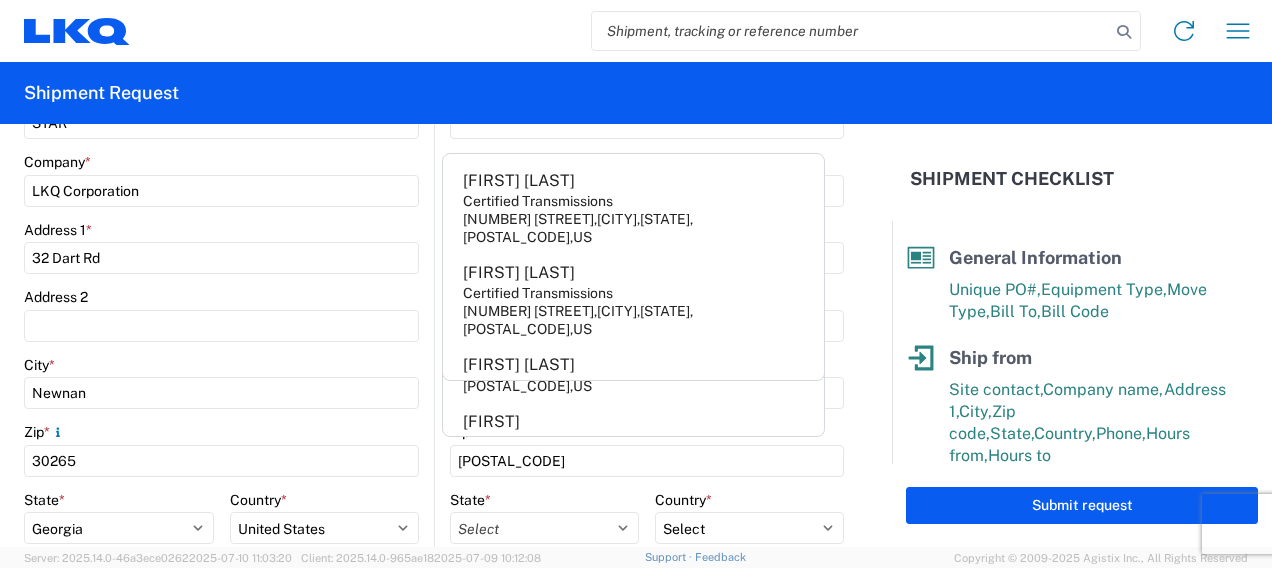 click on "Site contact  *" 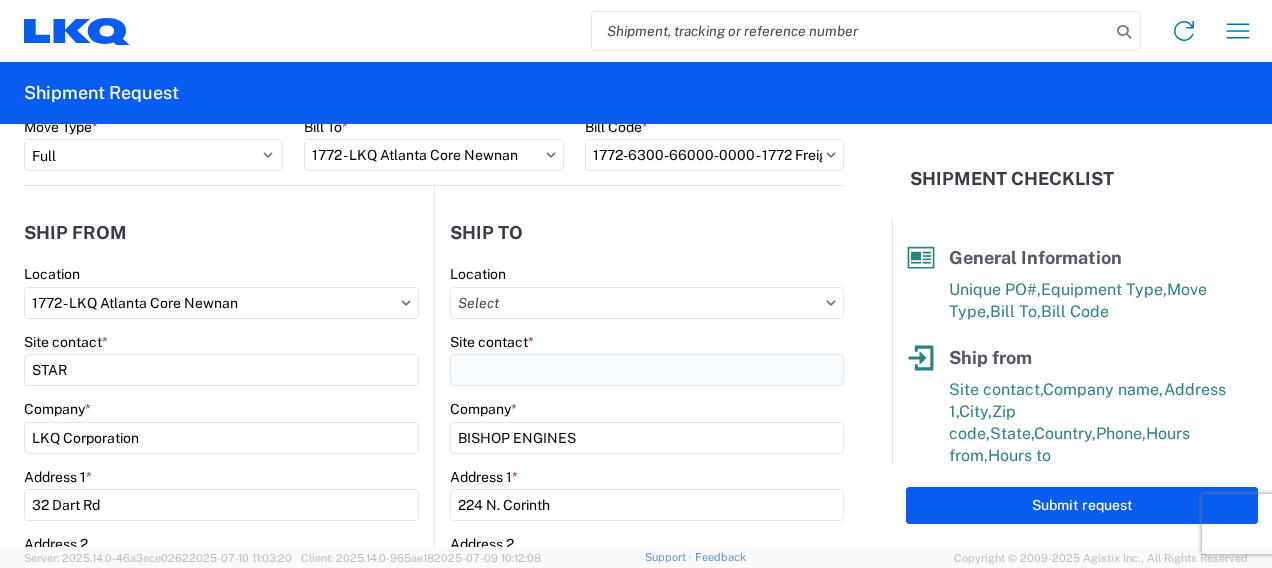 scroll, scrollTop: 100, scrollLeft: 0, axis: vertical 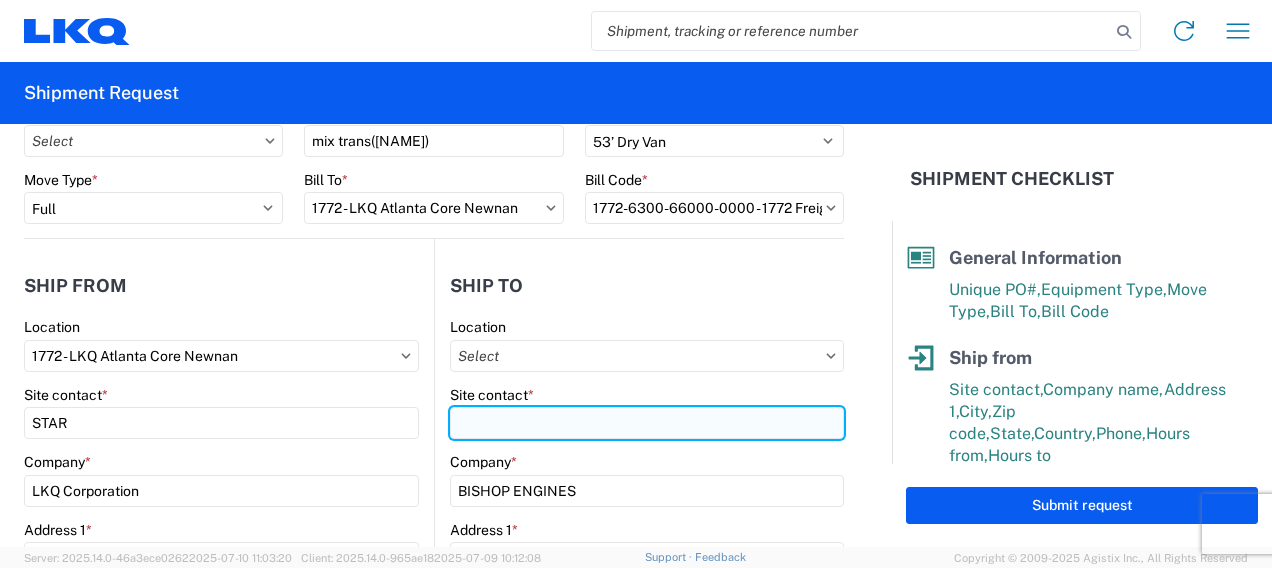 click on "Site contact  *" at bounding box center [647, 423] 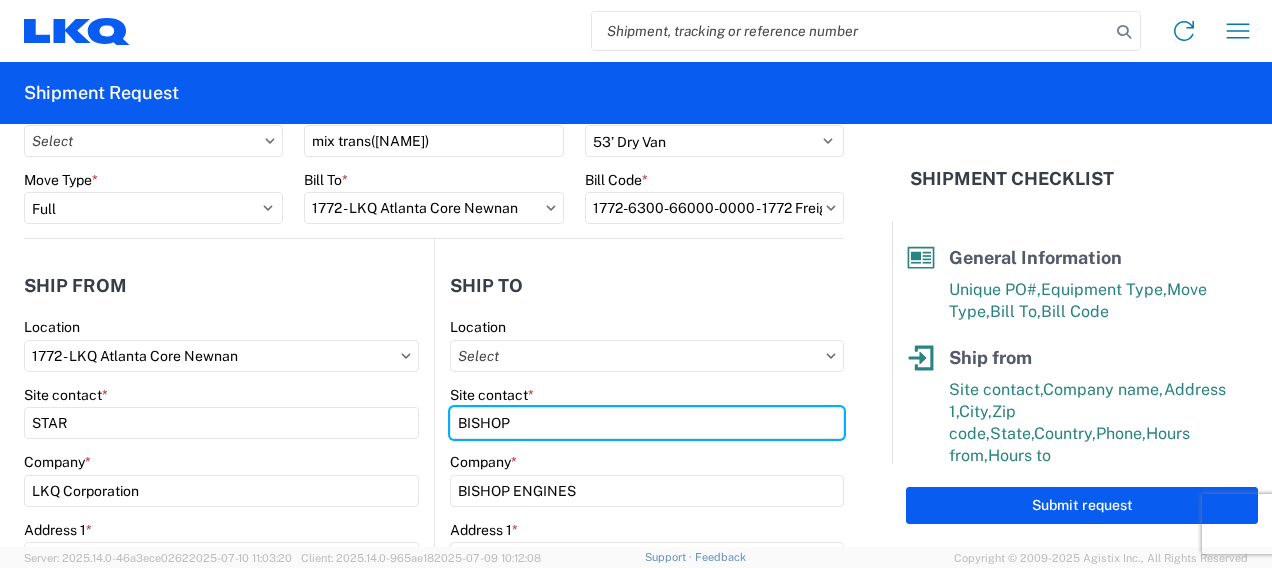 type on "BISHOP" 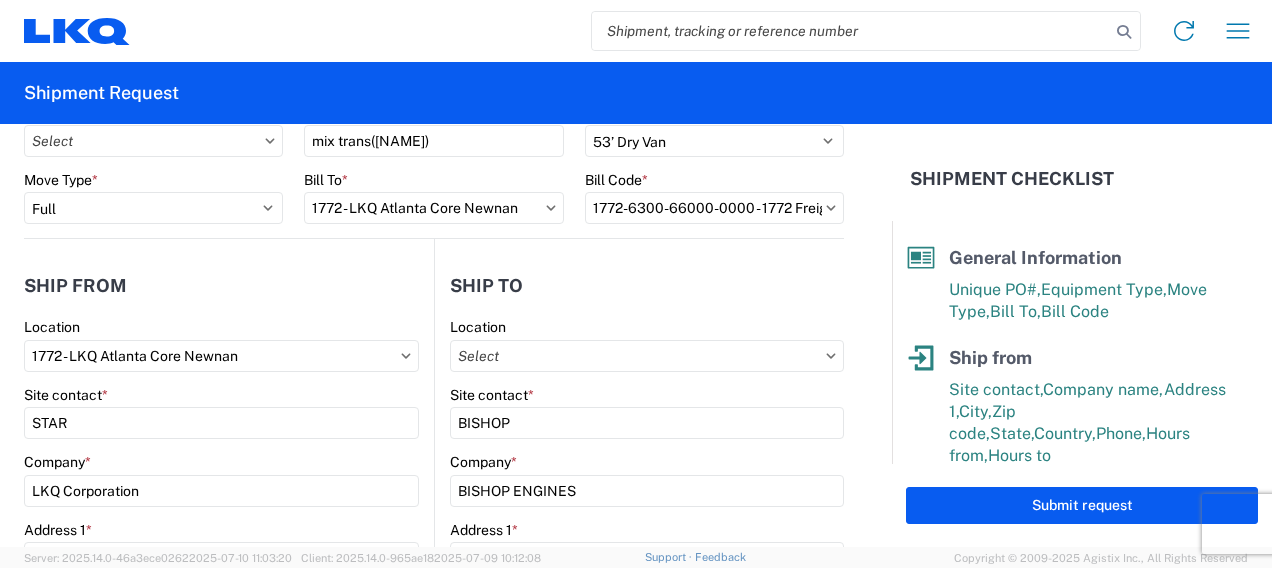 click on "Ship to" 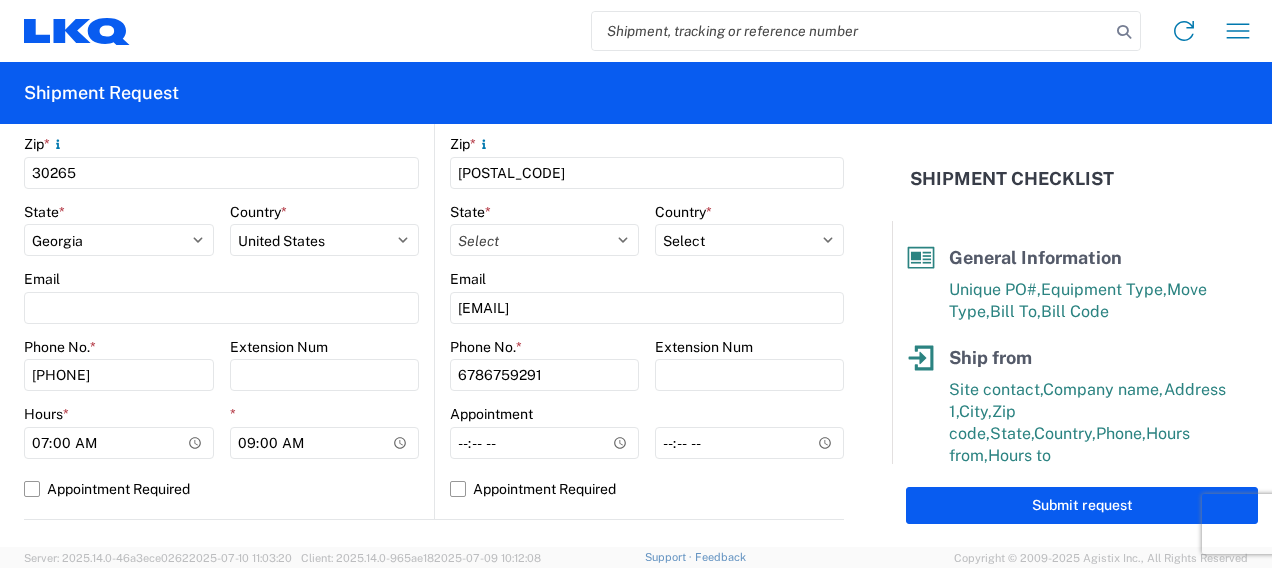 scroll, scrollTop: 700, scrollLeft: 0, axis: vertical 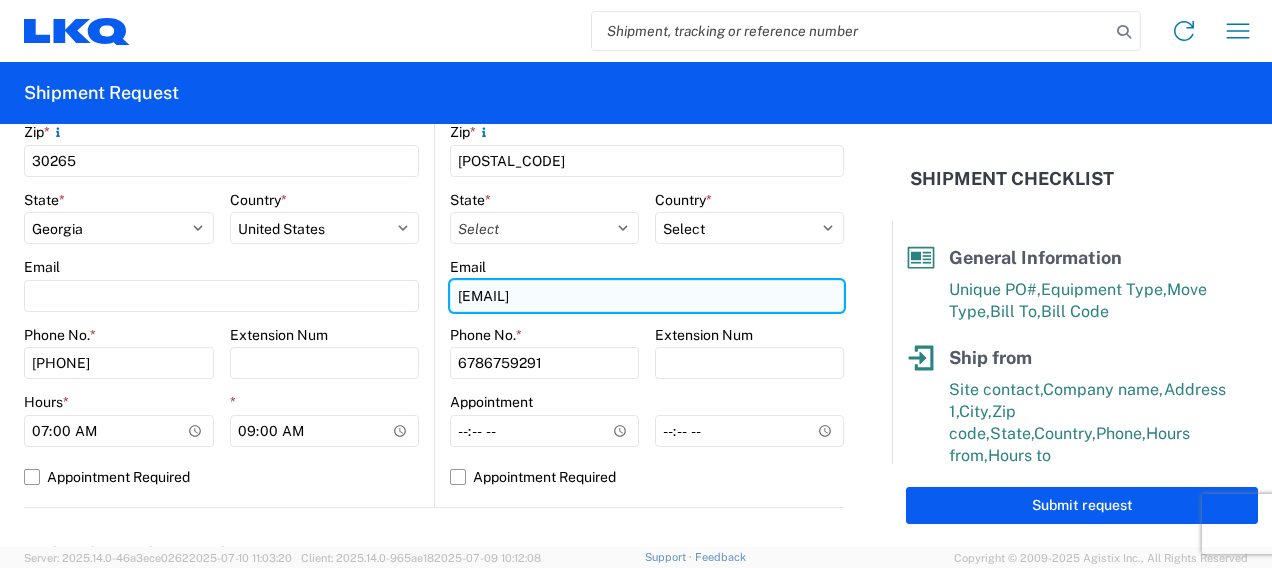 click on "[EMAIL]" at bounding box center [647, 296] 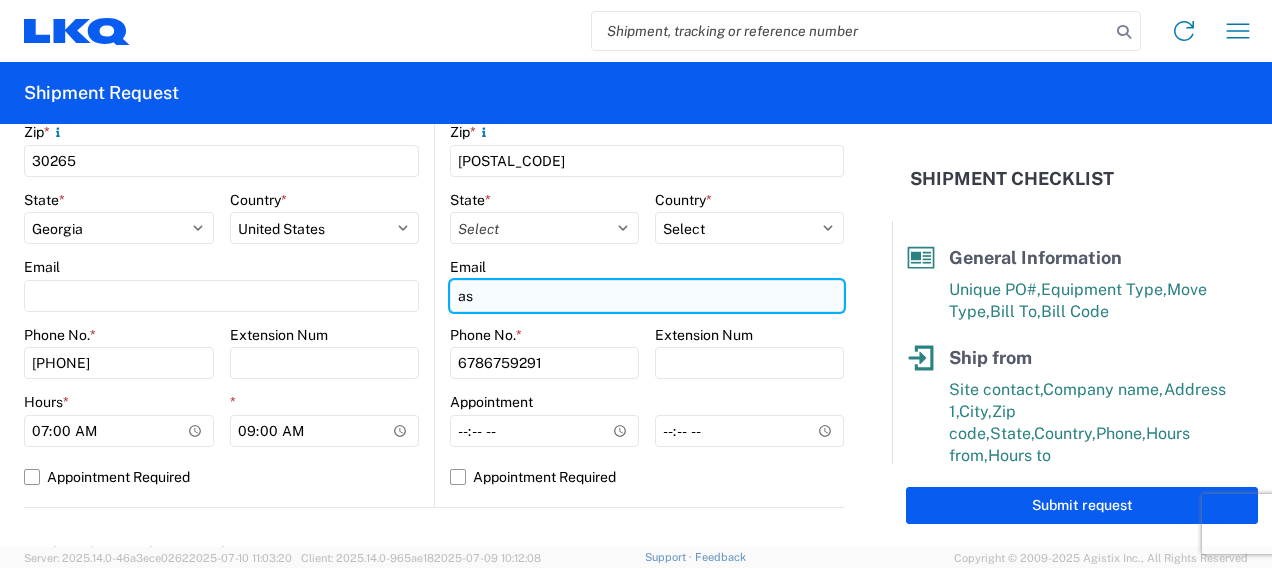 type on "a" 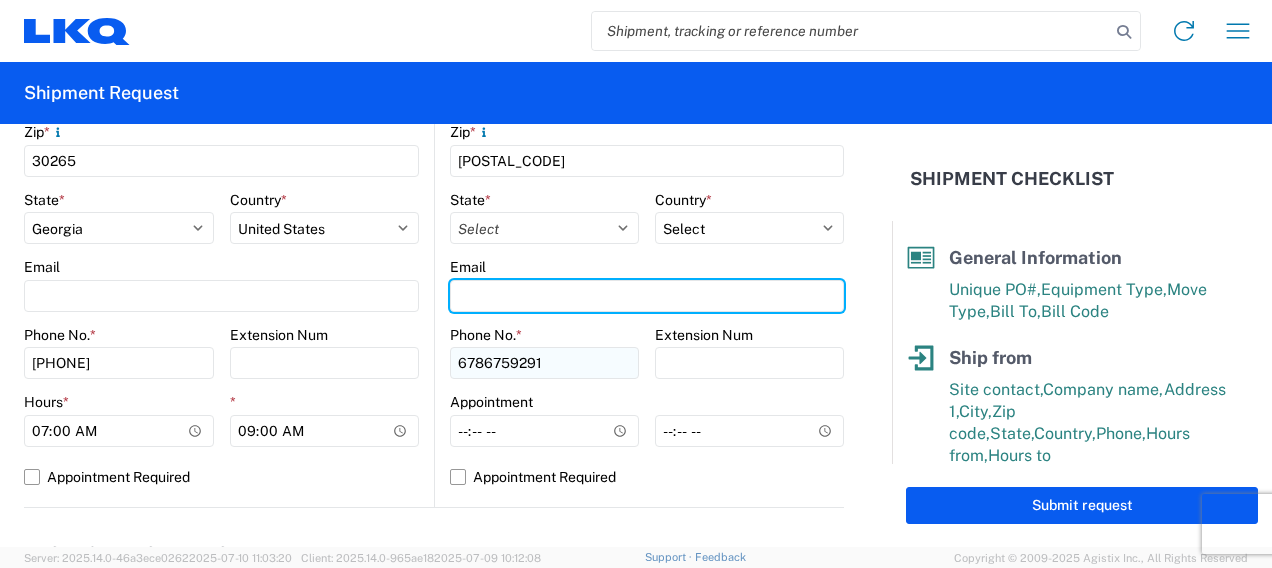 type 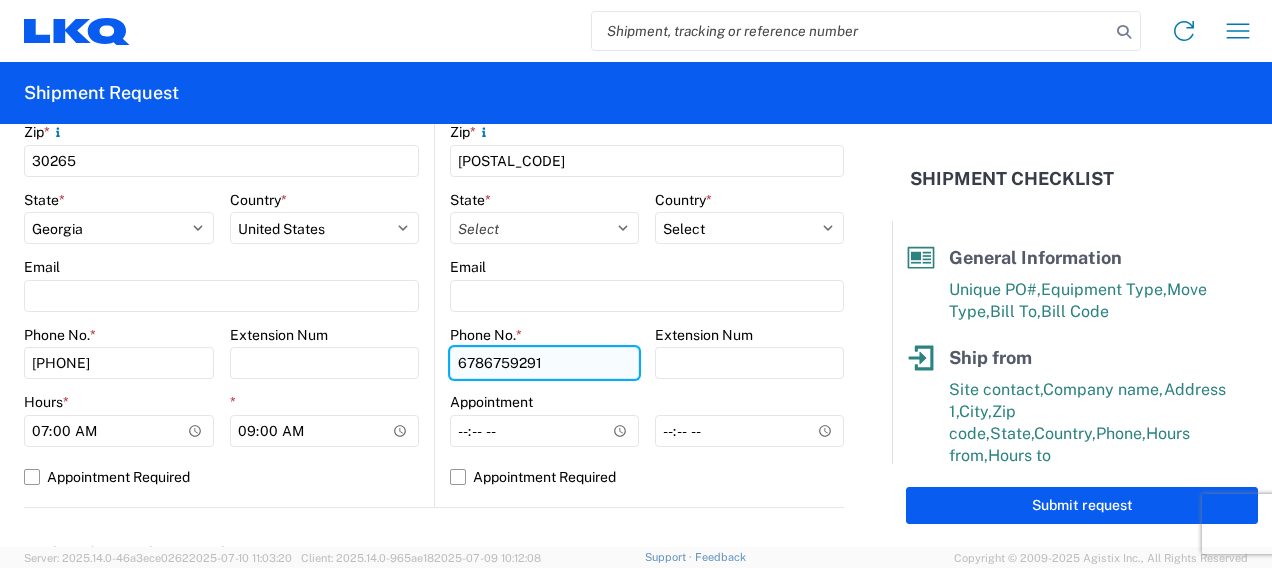 click on "6786759291" at bounding box center [544, 363] 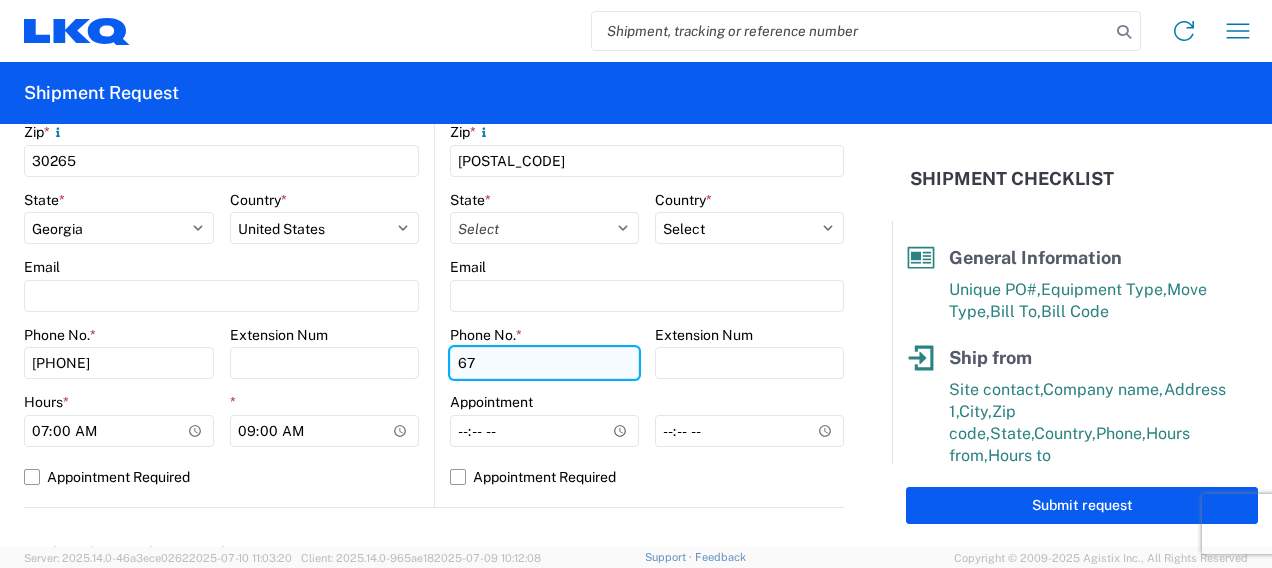 type on "6" 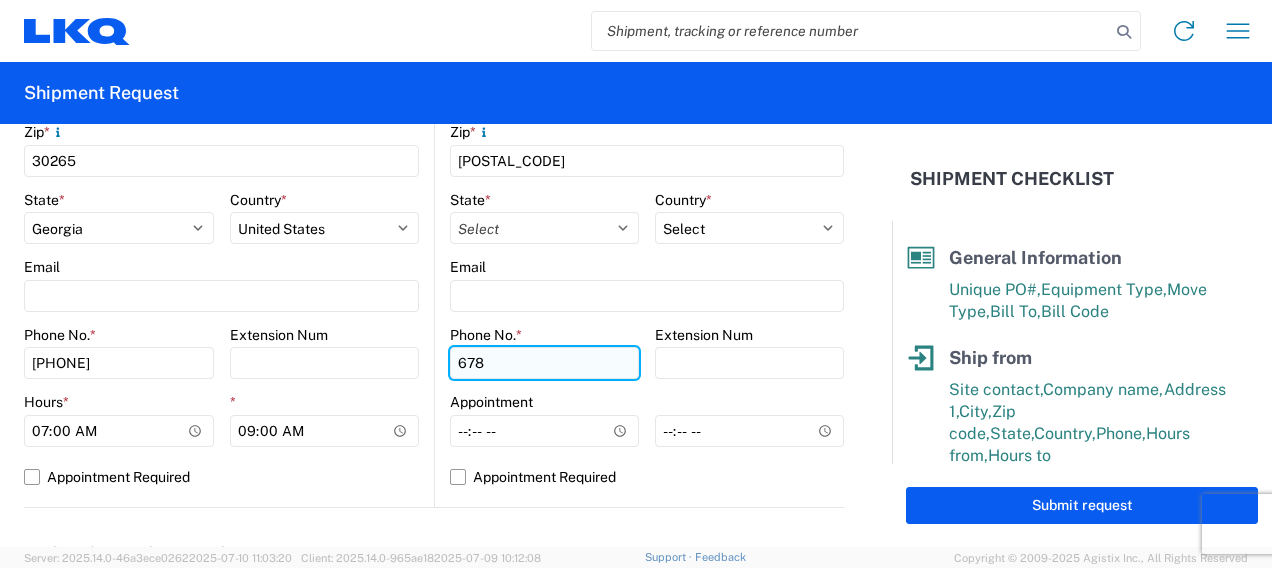 type on "6788549960" 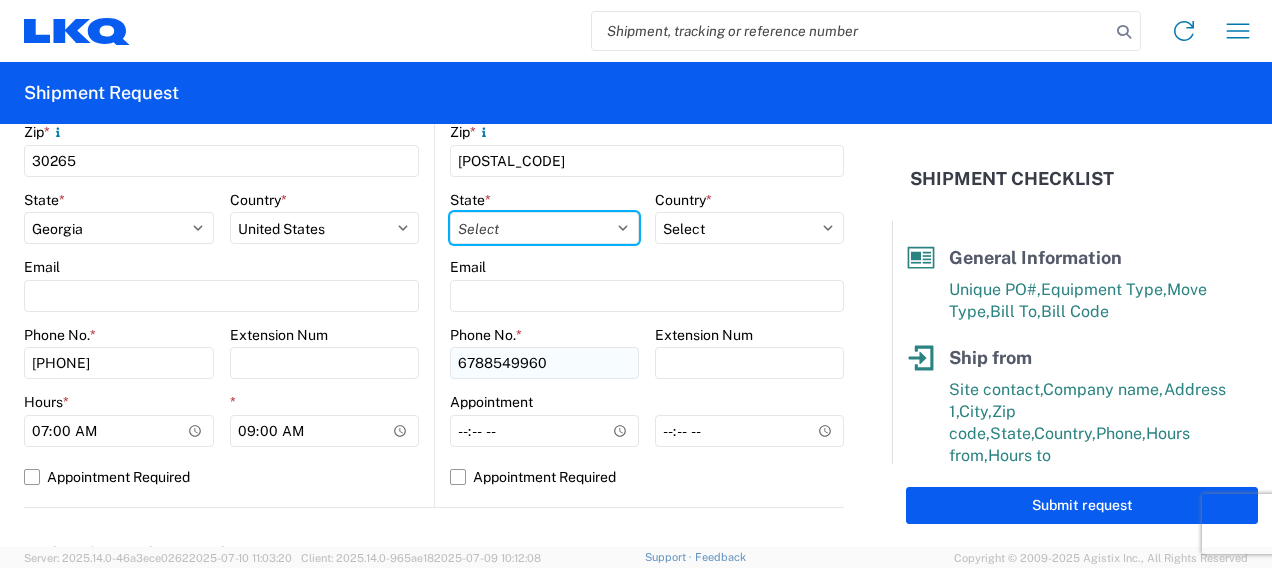 select on "NE" 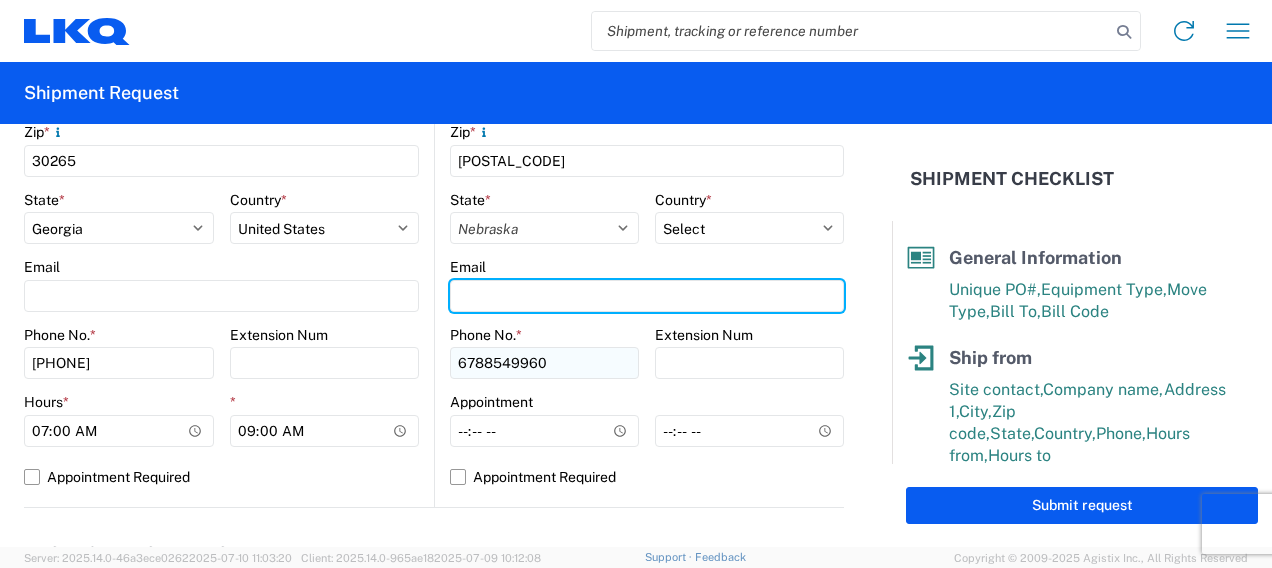 type on "[EMAIL]" 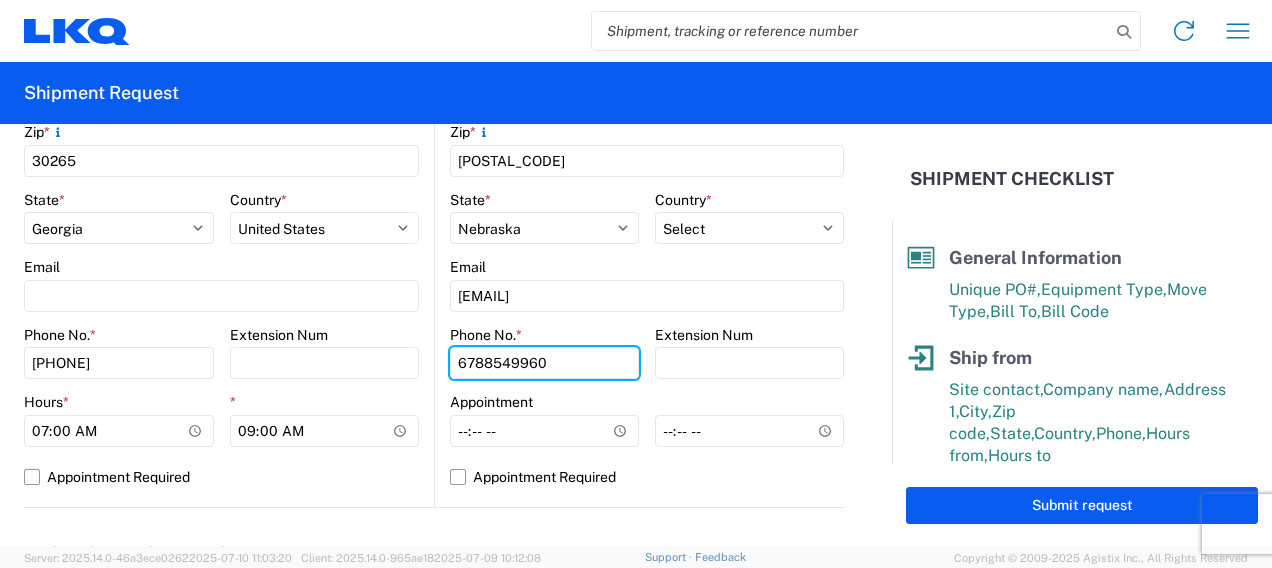 type on "6786759291" 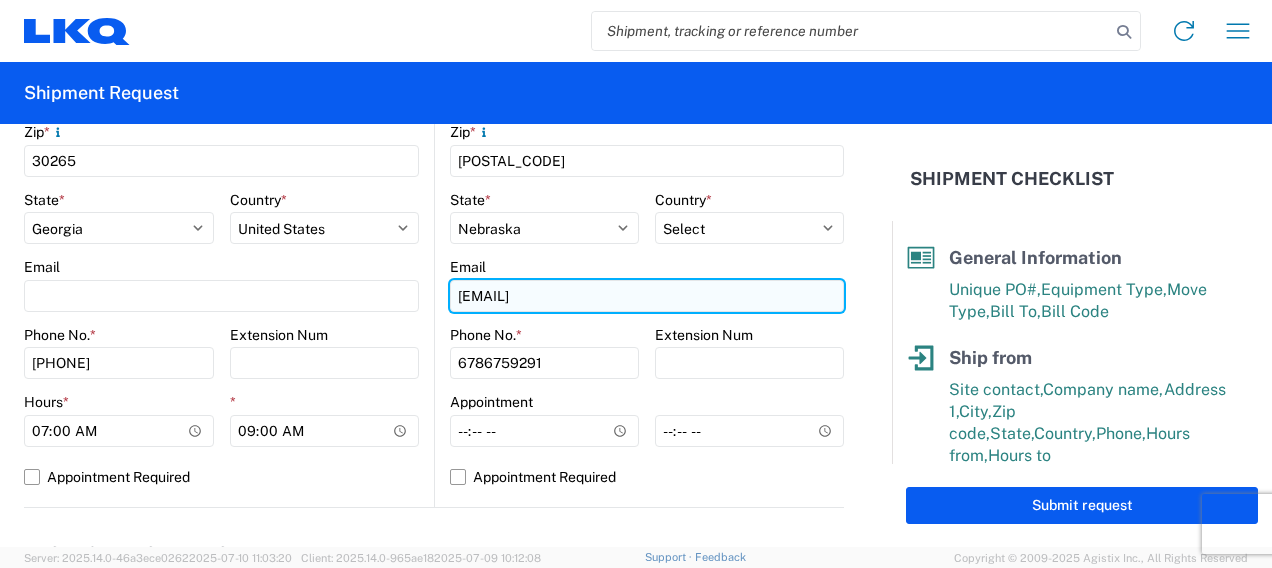 click on "[EMAIL]" at bounding box center (647, 296) 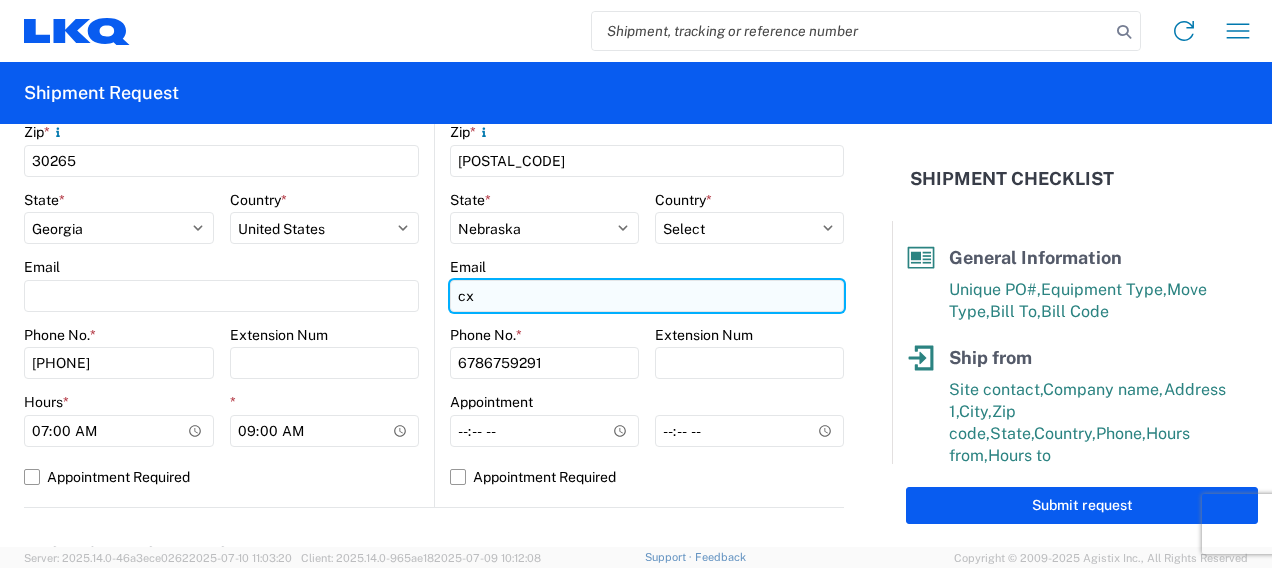 type on "c" 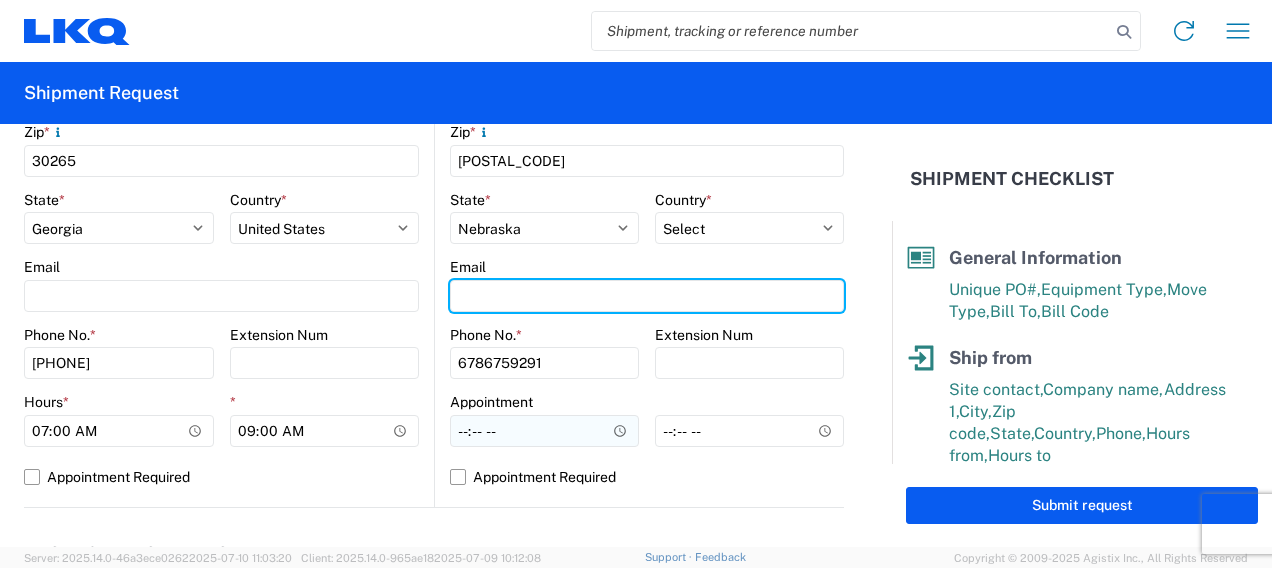 type 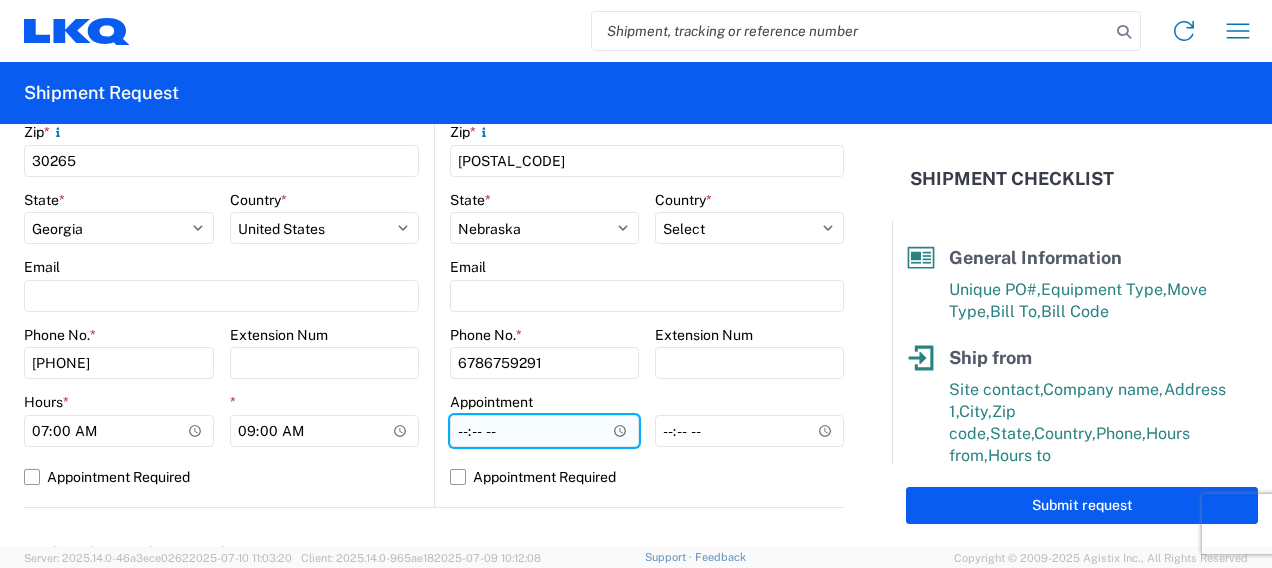 click on "Hours  *" at bounding box center [544, 431] 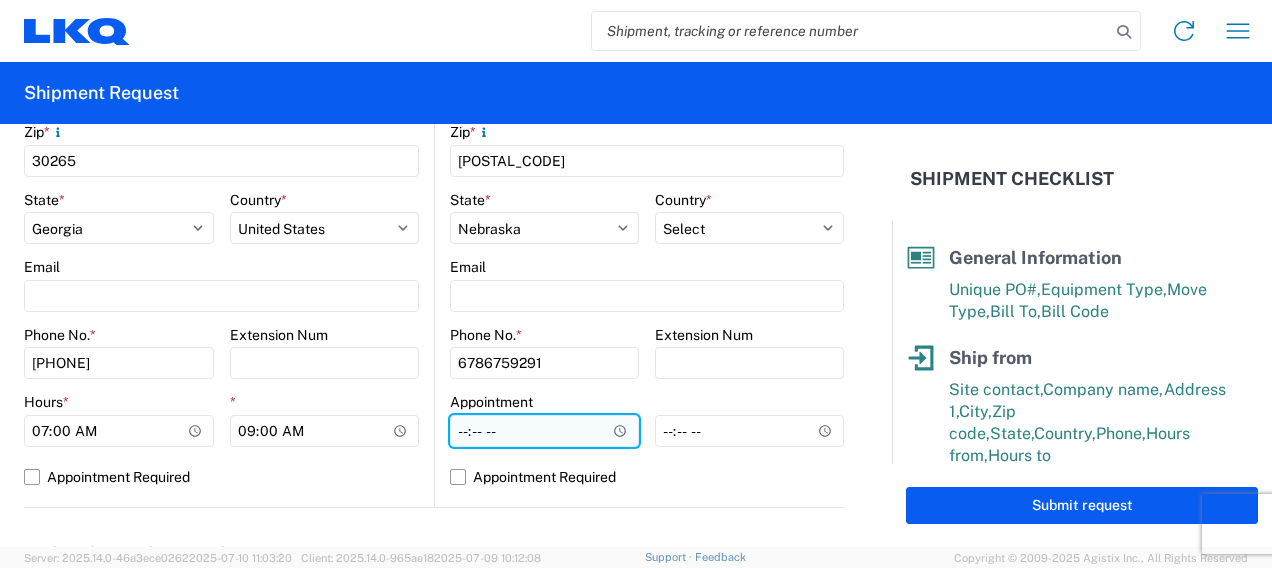 type on "07:00" 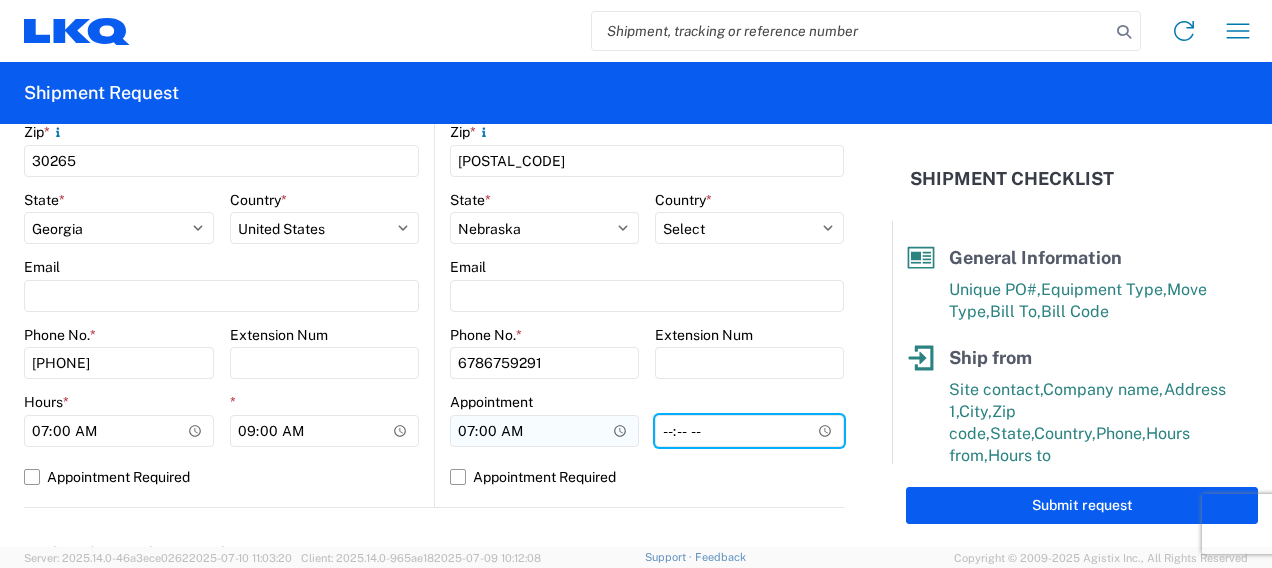 type on "14:00" 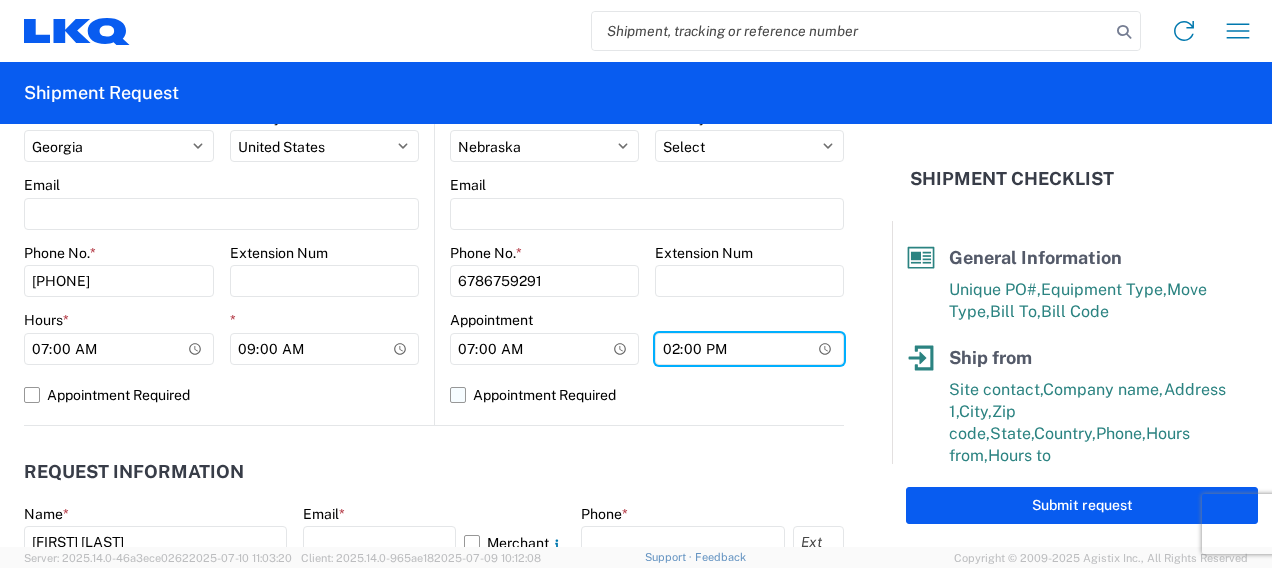 scroll, scrollTop: 900, scrollLeft: 0, axis: vertical 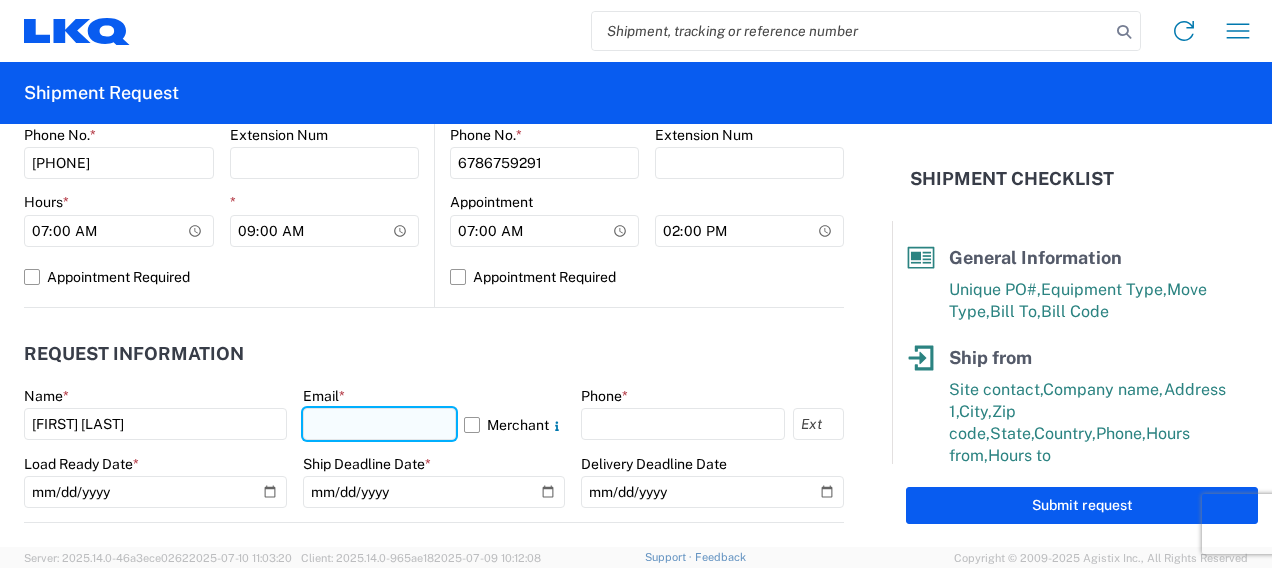 click 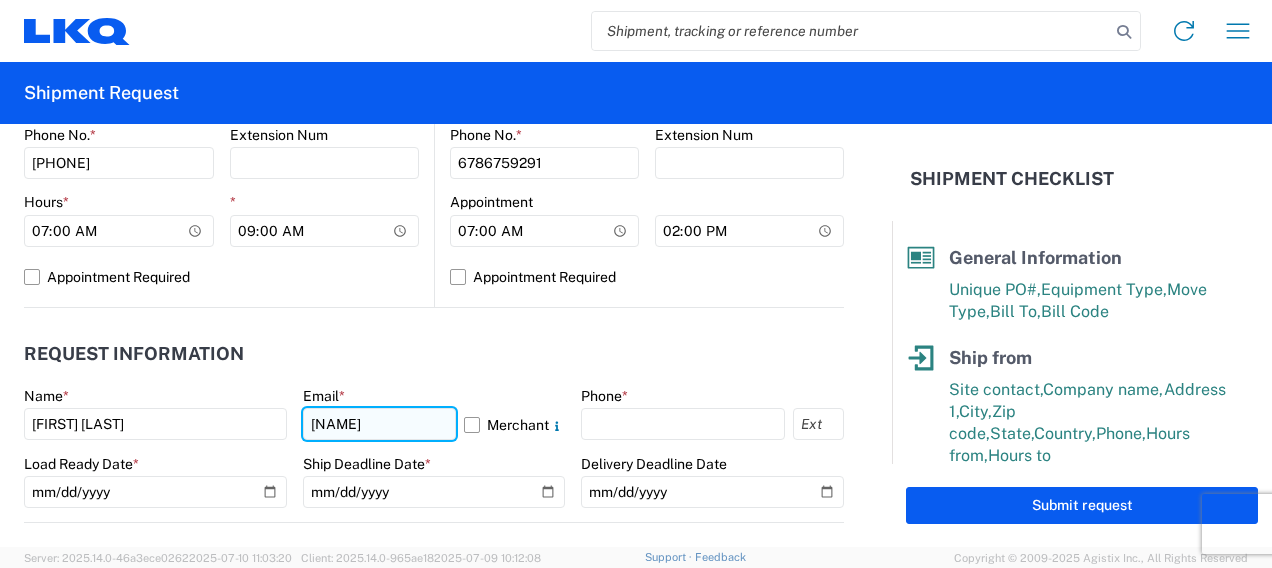 type on "[EMAIL]" 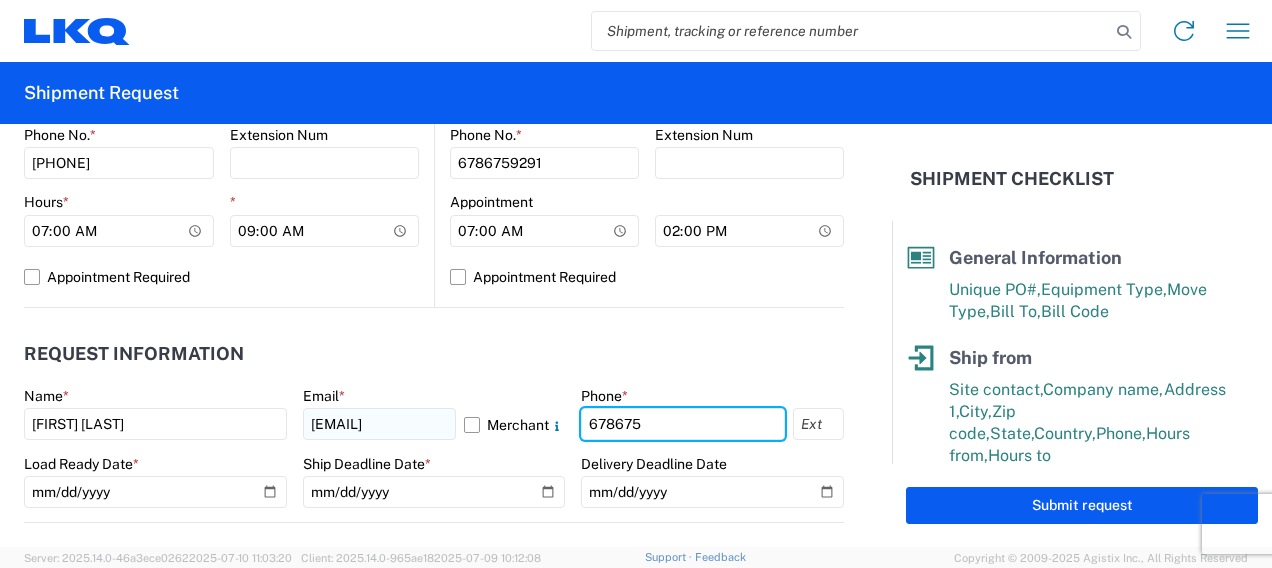 type on "6786759291" 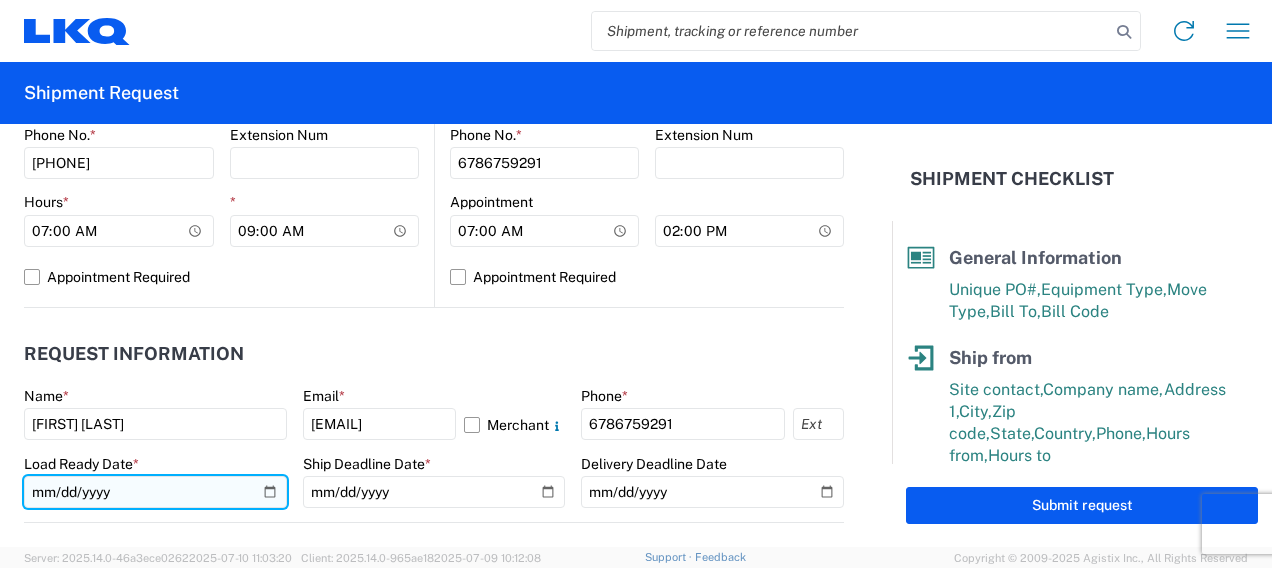 click 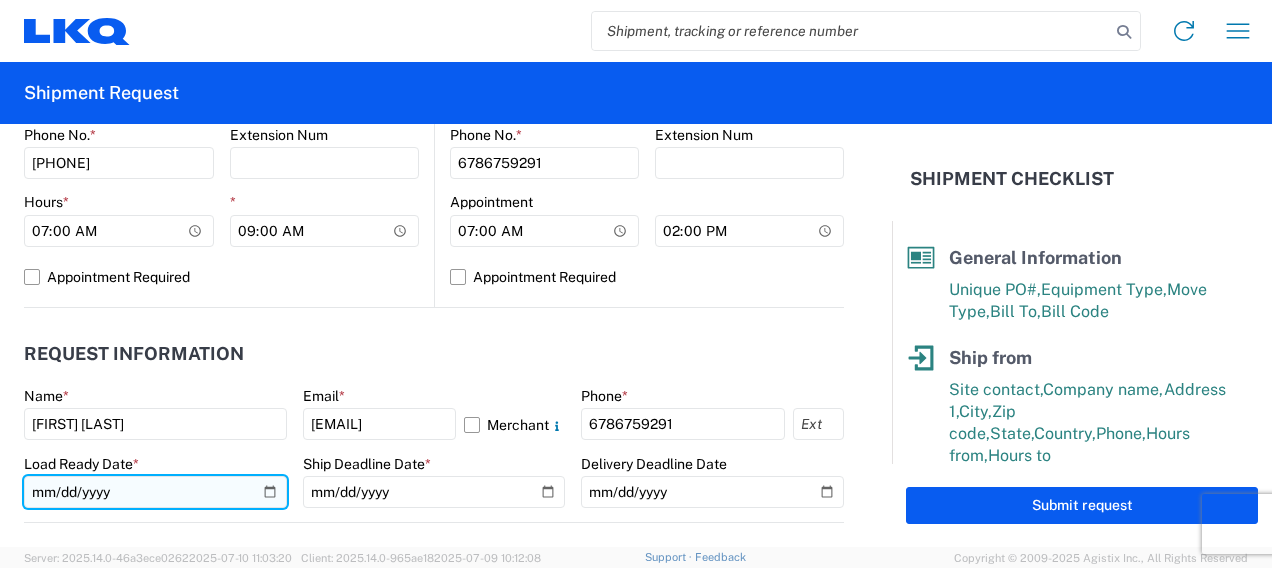 type on "2025-07-14" 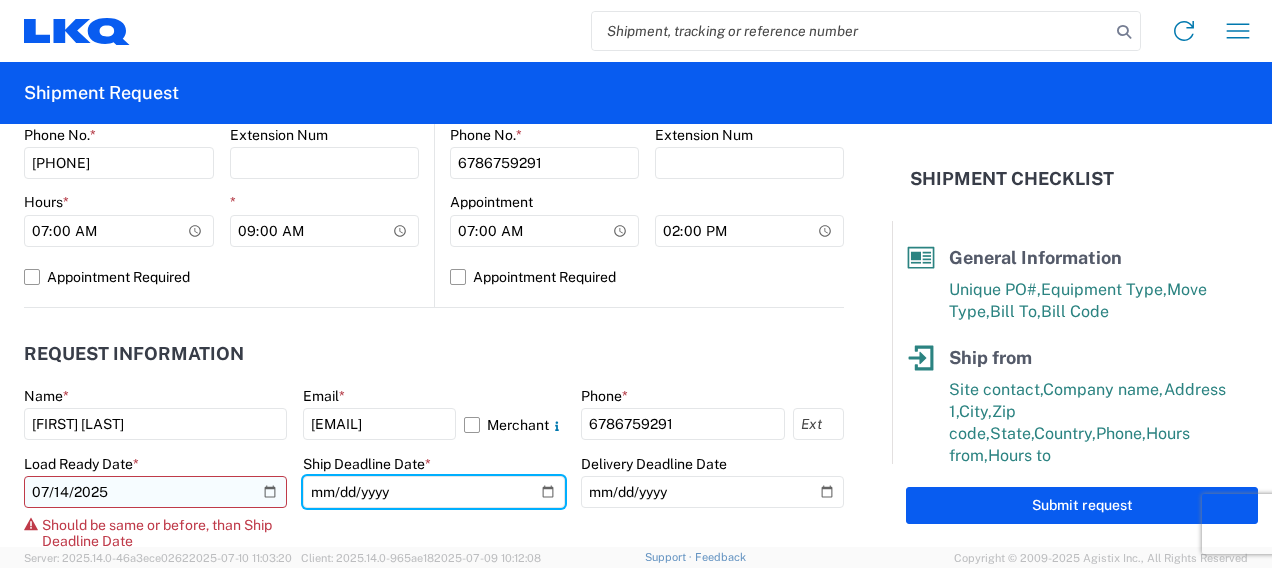 type on "2025-07-14" 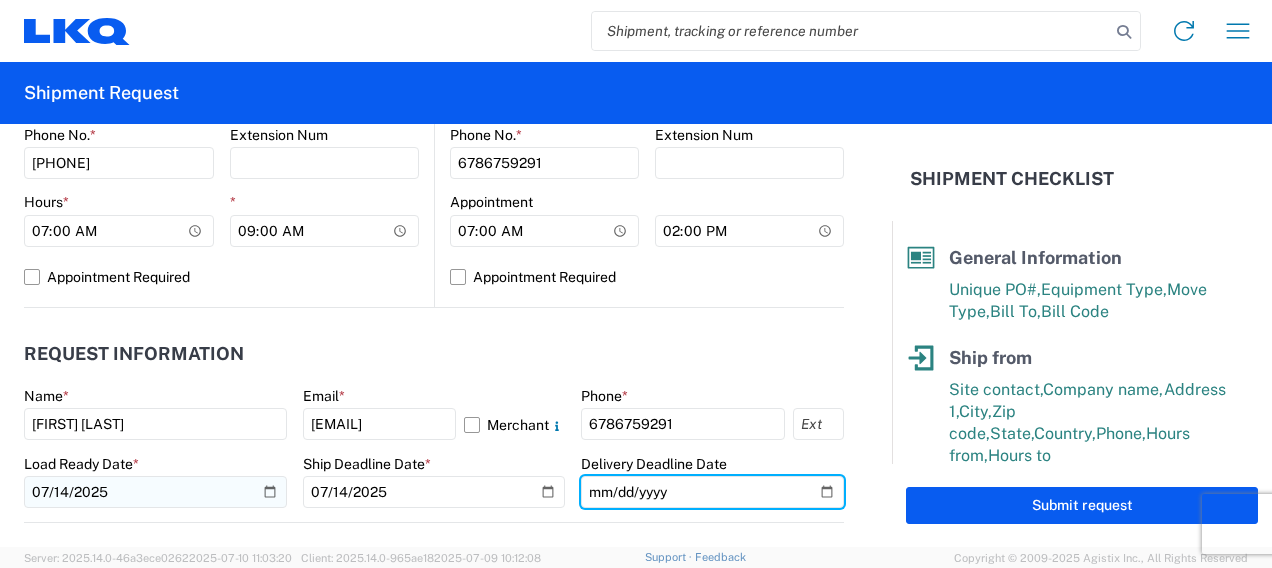 type on "2025-07-16" 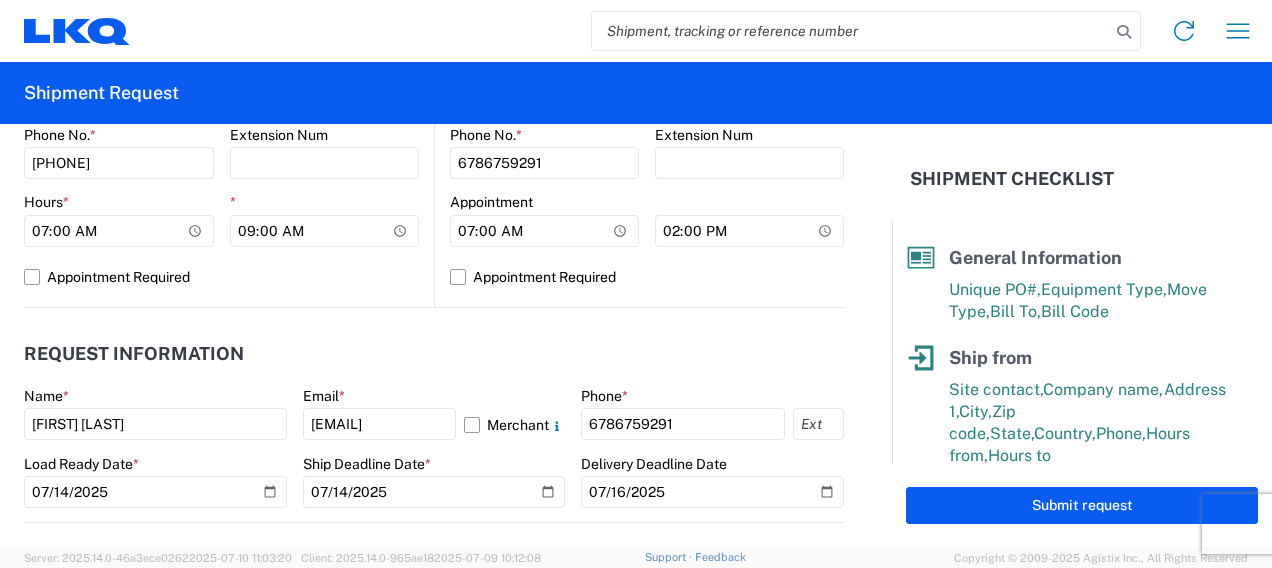 click on "Request Information" 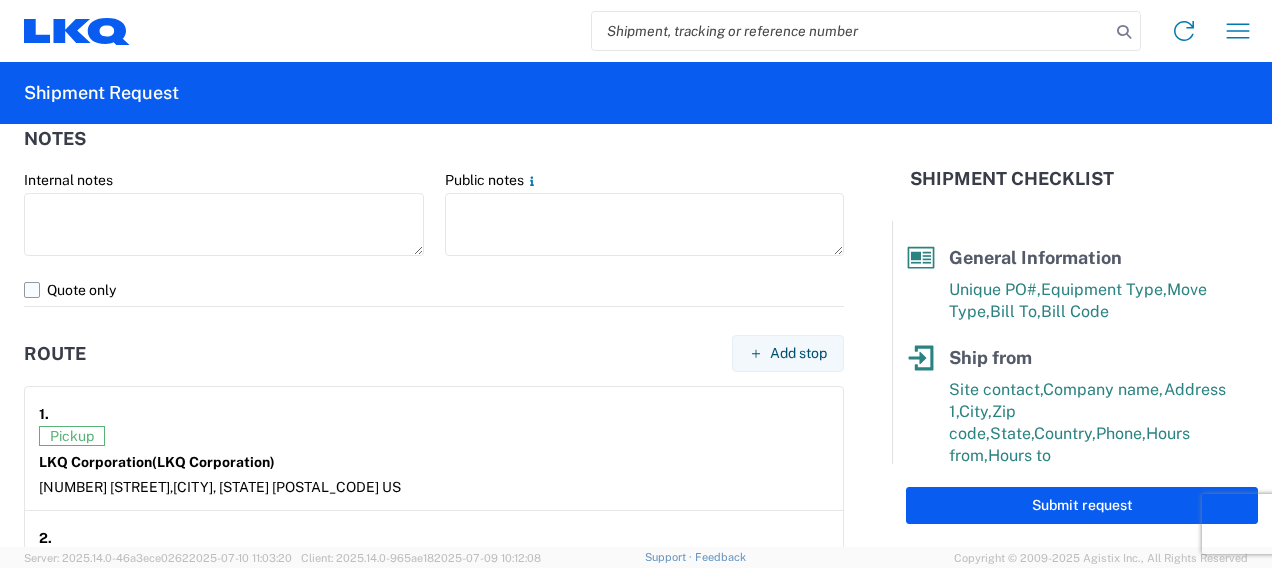 scroll, scrollTop: 1300, scrollLeft: 0, axis: vertical 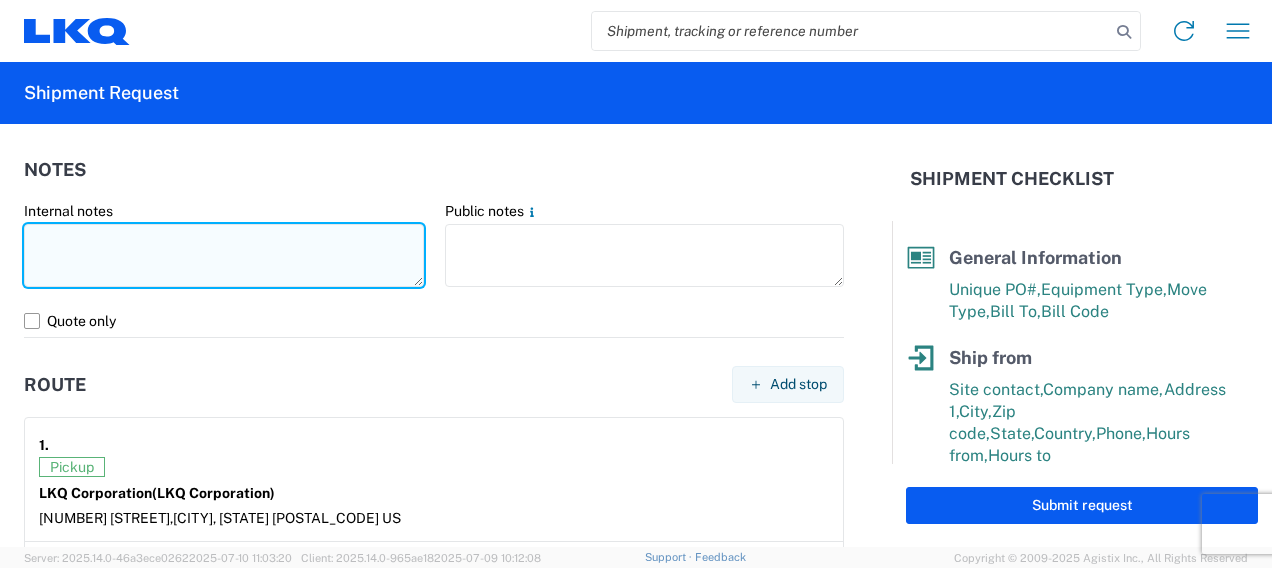 click 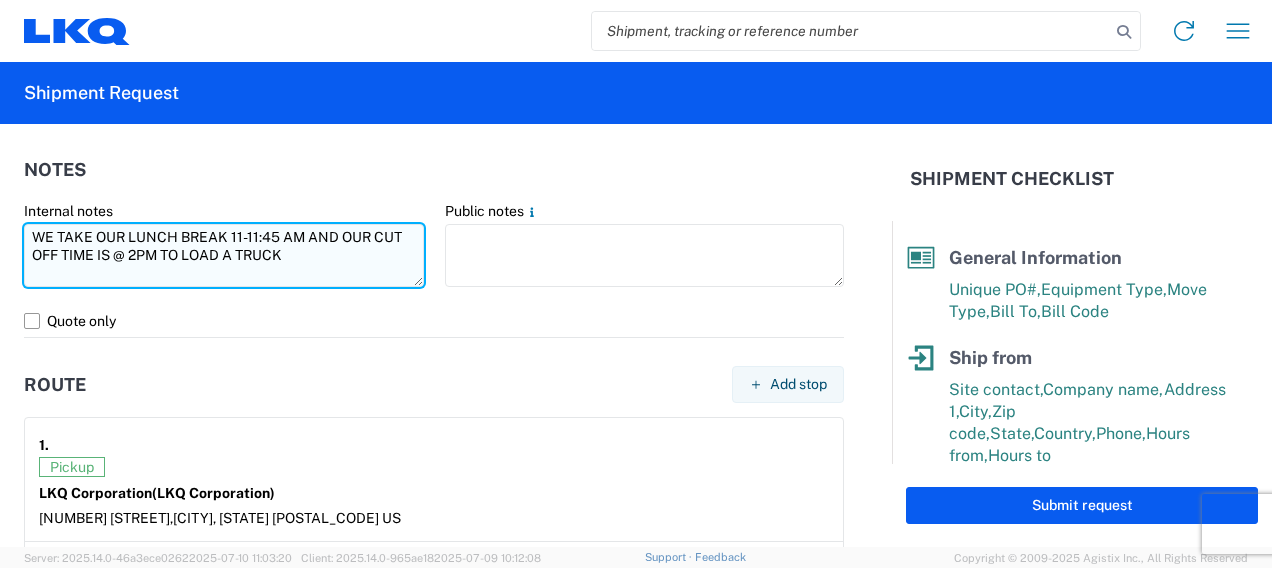 type on "WE TAKE OUR LUNCH BREAK 11-11:45 AM AND OUR CUT OFF TIME IS @ 2PM TO LOAD A TRUCK" 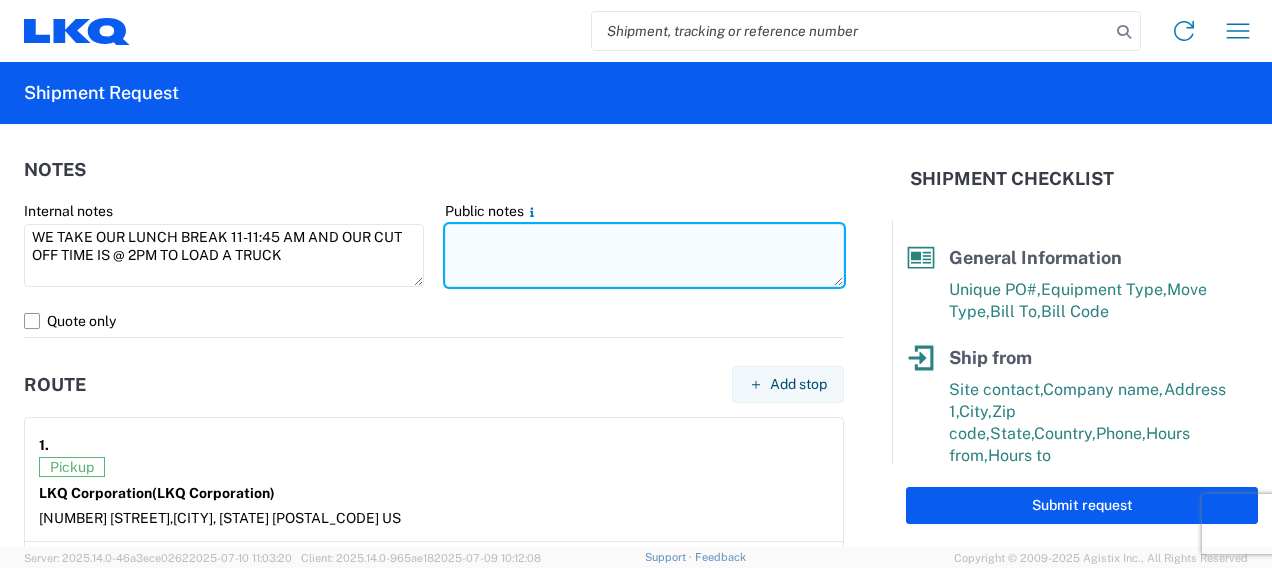 click 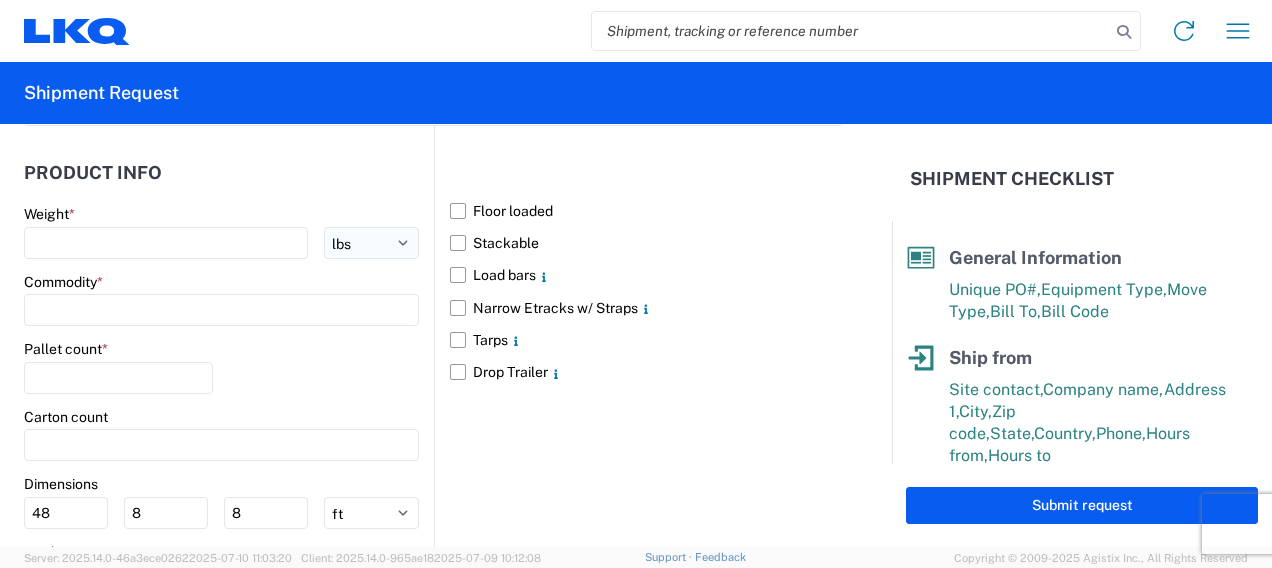 scroll, scrollTop: 1800, scrollLeft: 0, axis: vertical 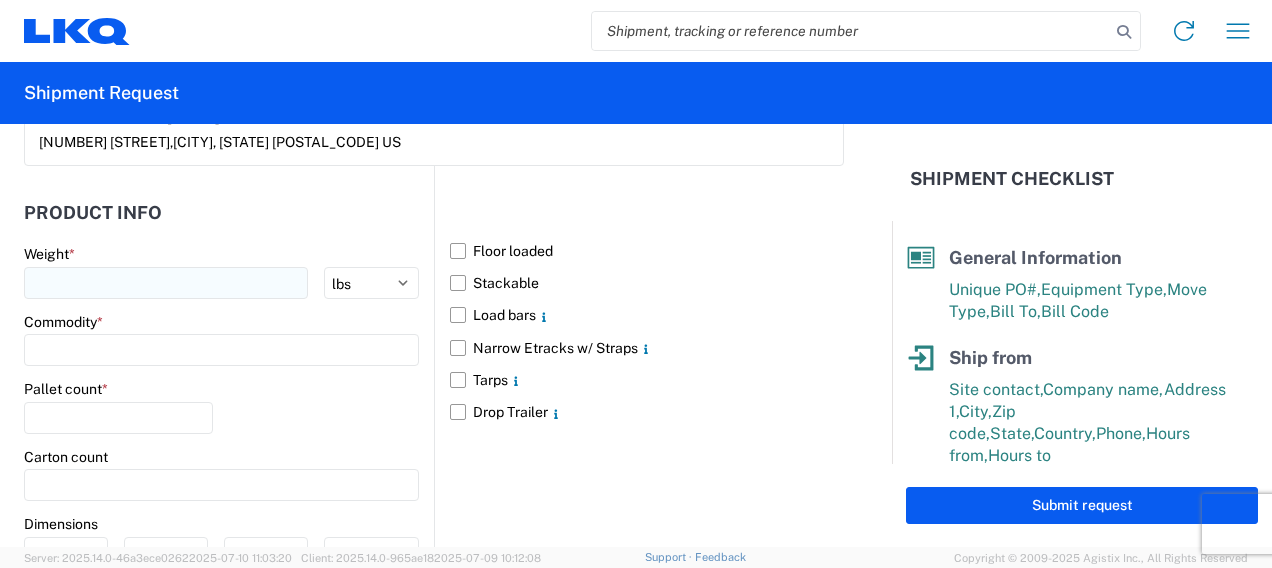 type on "WE TAKE OUR LUNCH BREAK 11-11:45 AM AND OUR CUT OFF TIME IS @ 2PM TO LOAD A TRUCK" 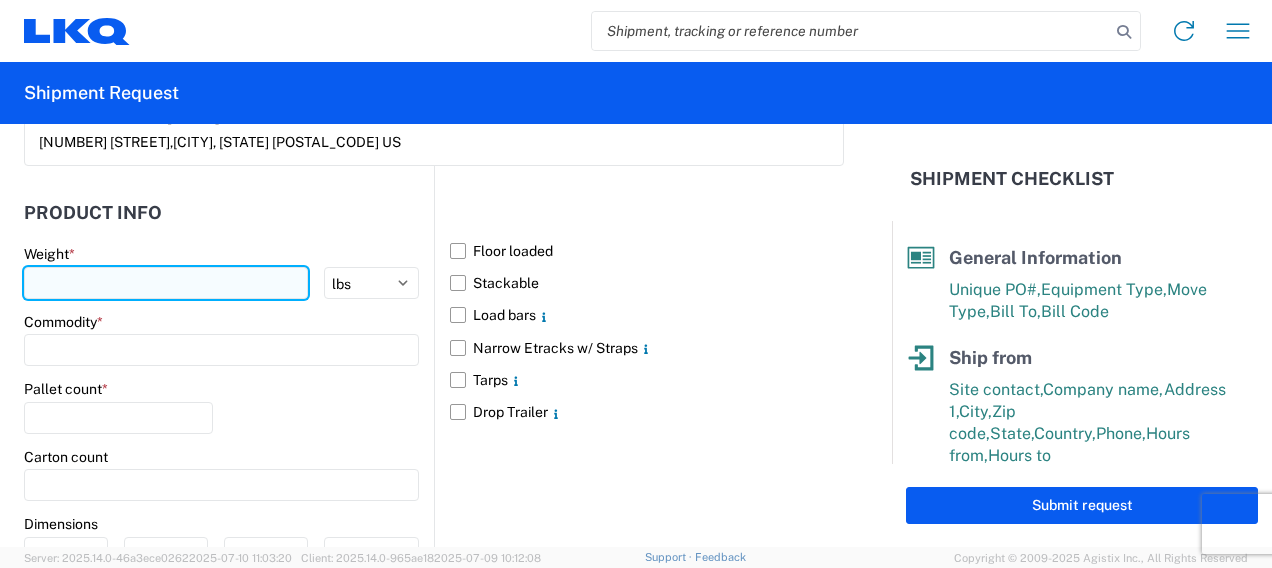 click 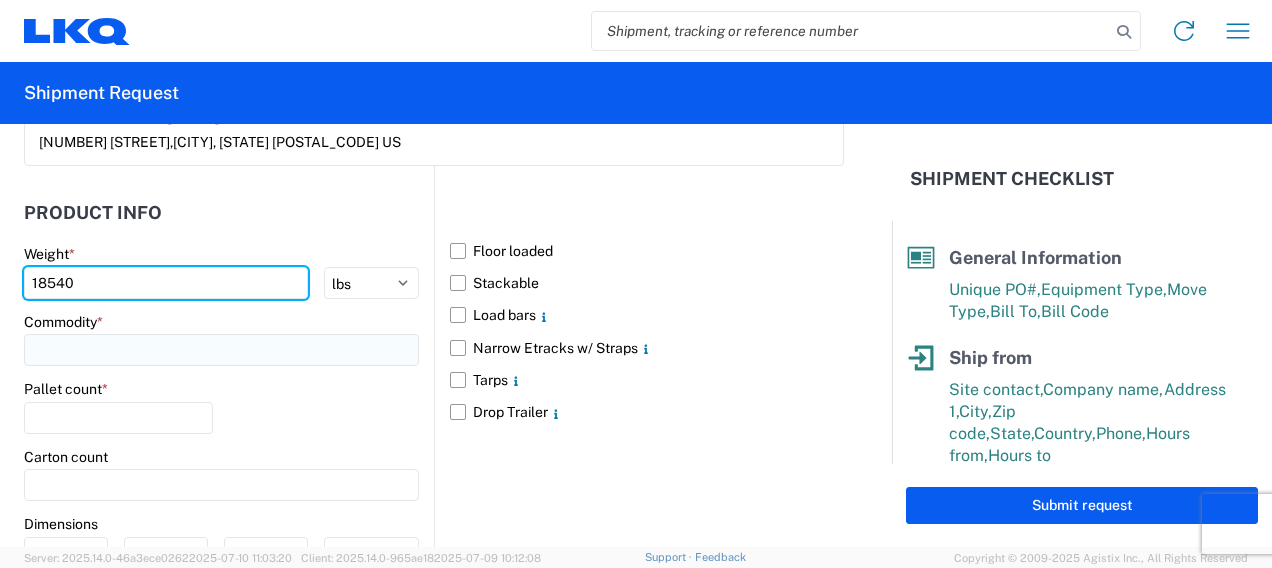 type on "18540" 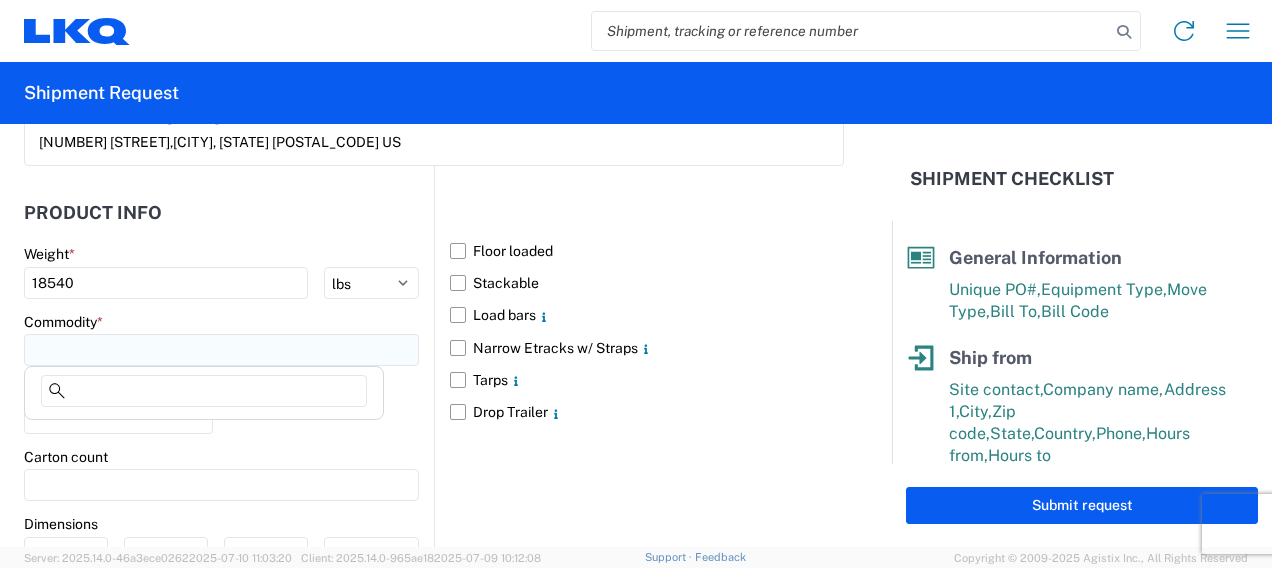 click 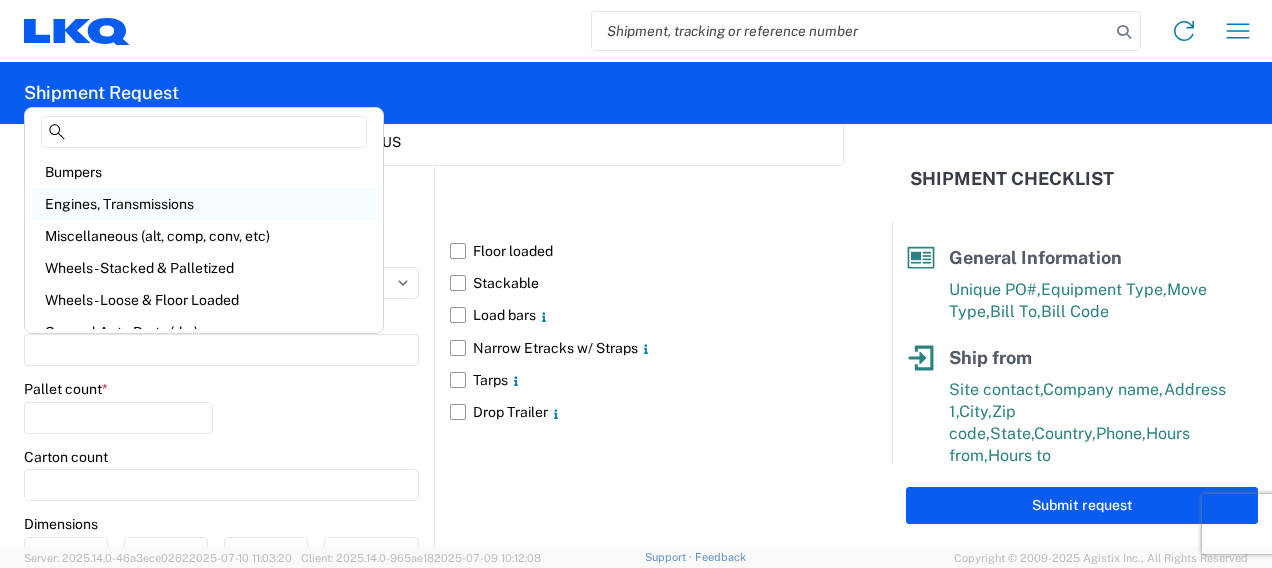 click on "Engines, Transmissions" 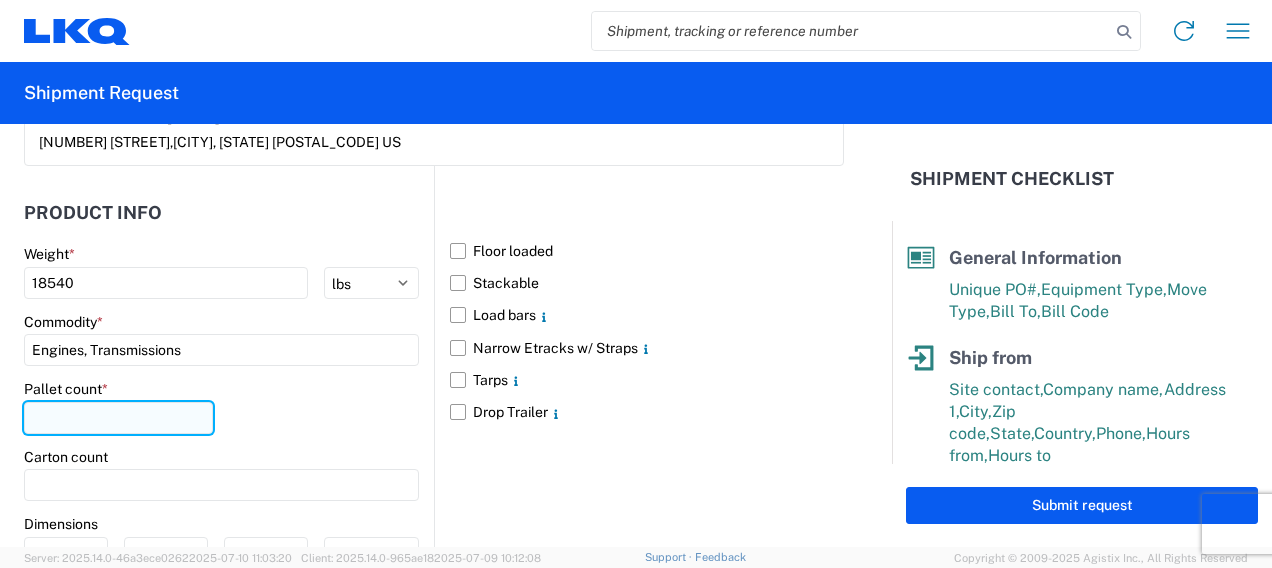 click 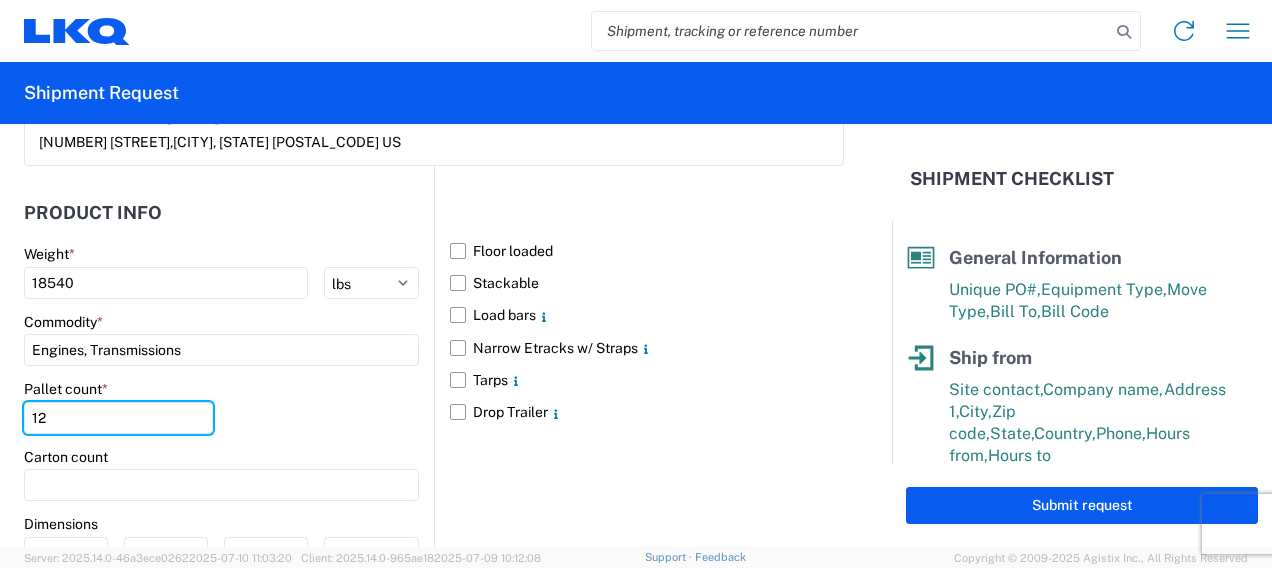 type on "12" 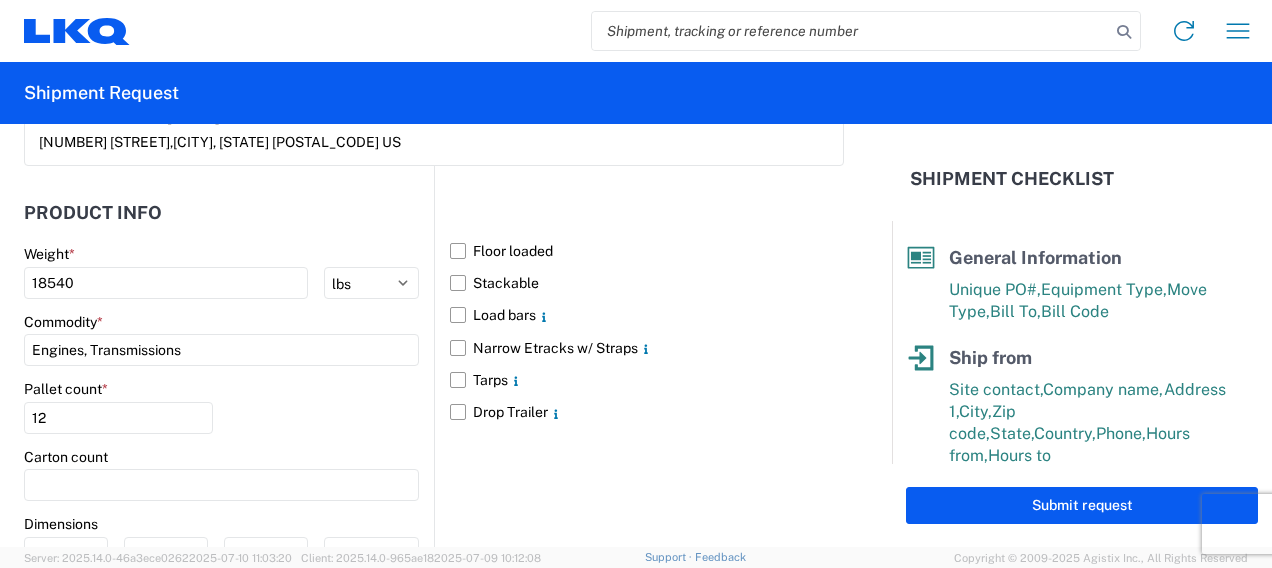 click on "Pallet count  * [NUMBER]" 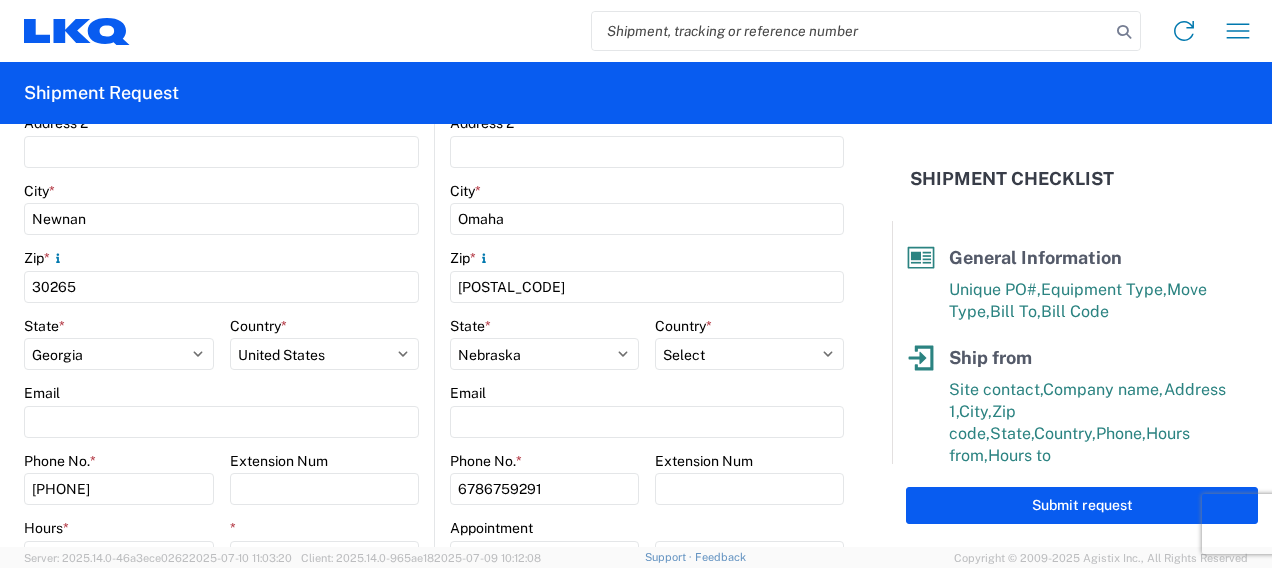 scroll, scrollTop: 569, scrollLeft: 0, axis: vertical 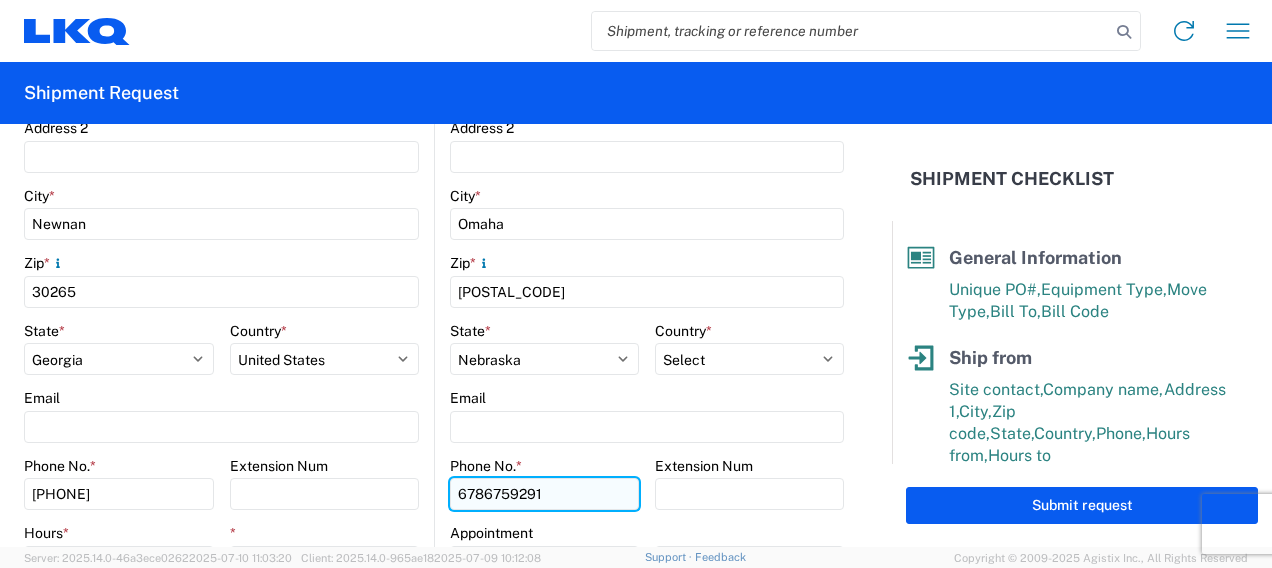 click on "6786759291" at bounding box center (544, 494) 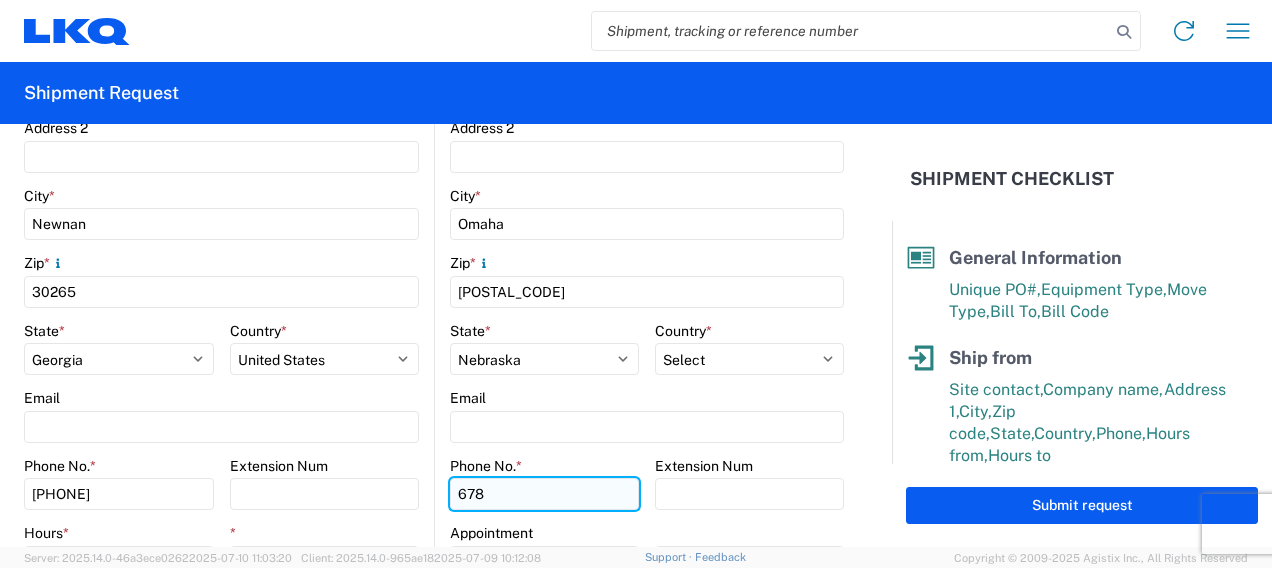 type on "6788549960" 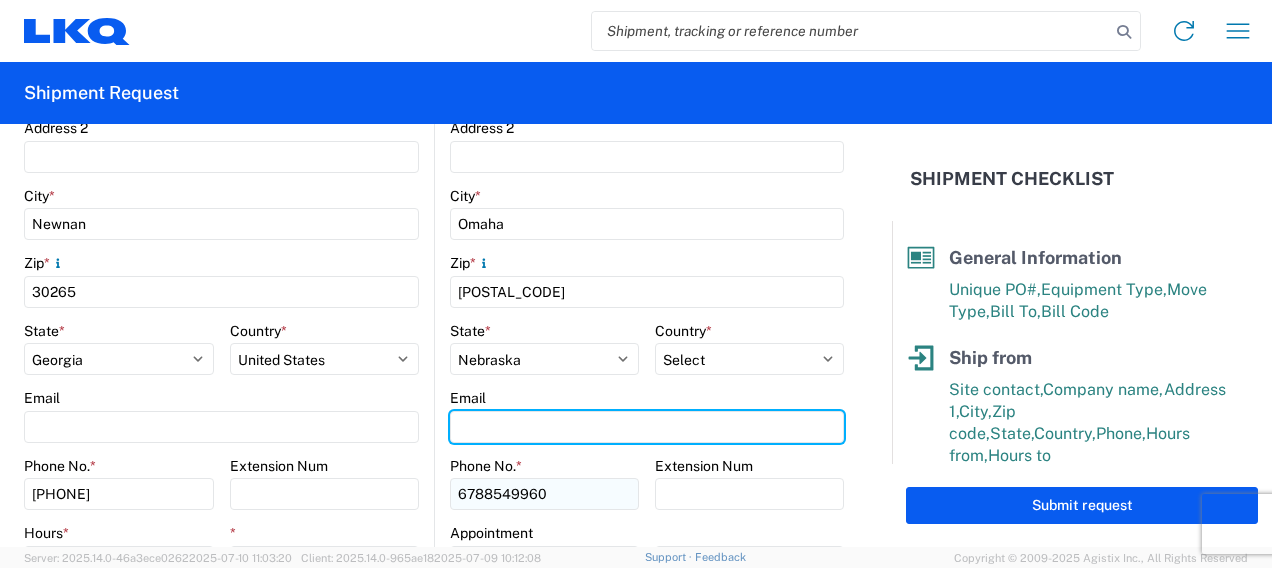 type on "[EMAIL]" 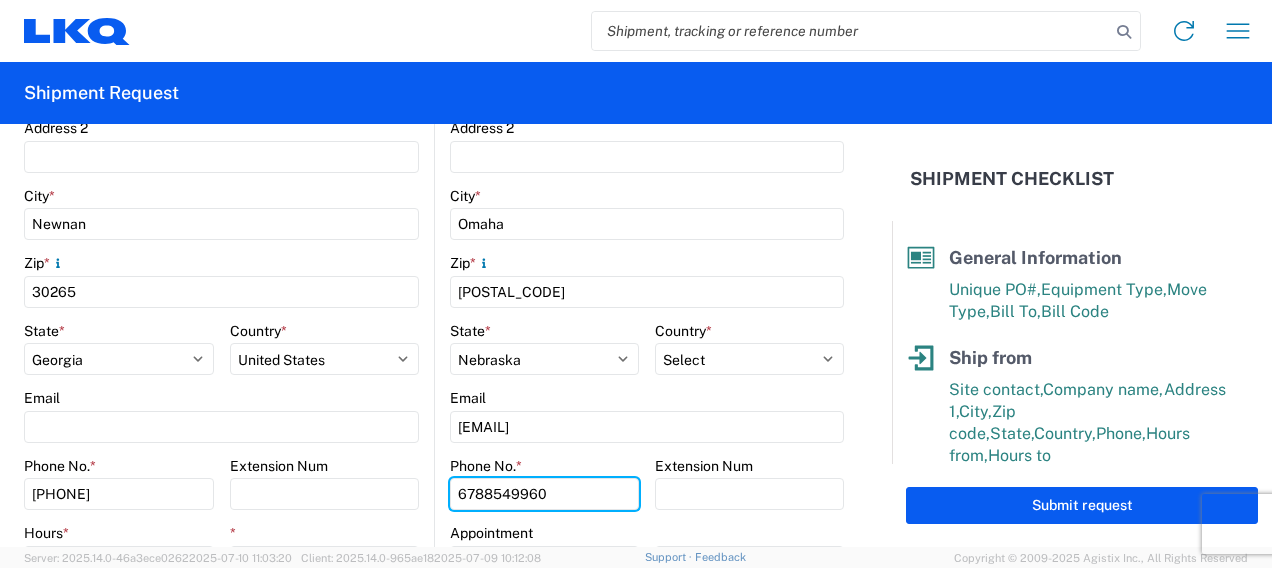 type on "6786759291" 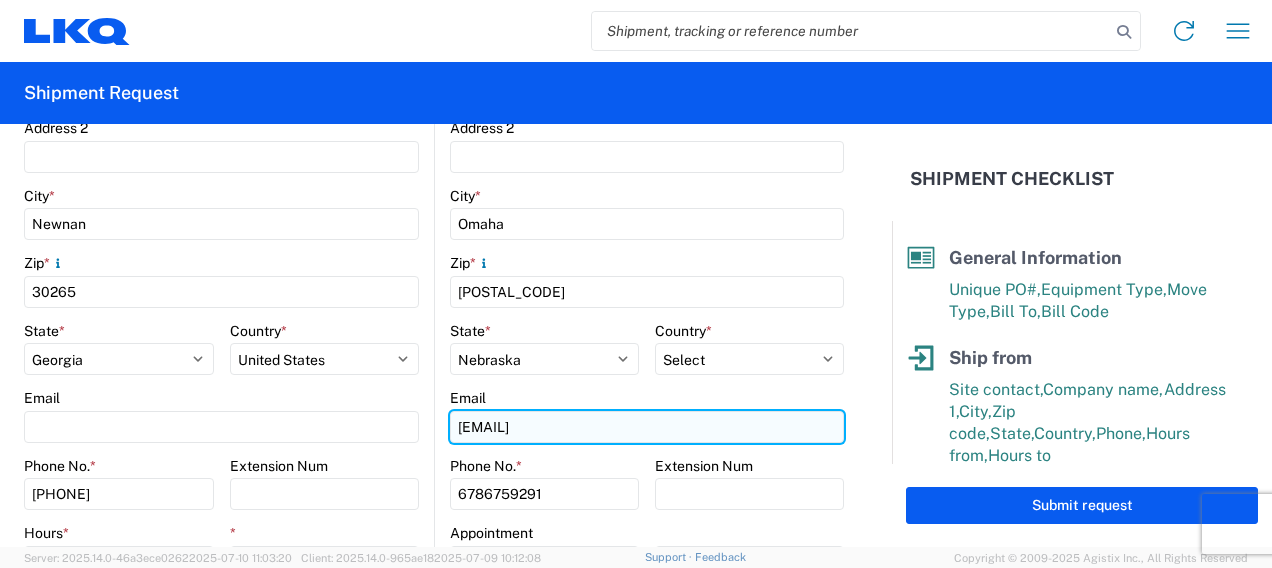 click on "[EMAIL]" at bounding box center [647, 427] 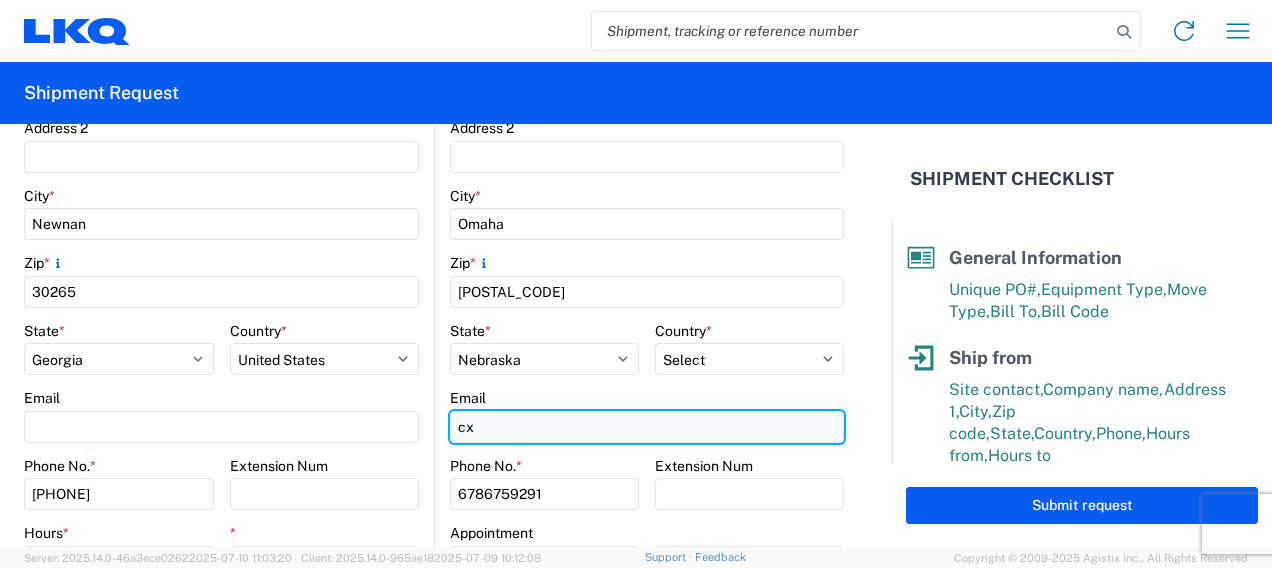 type on "c" 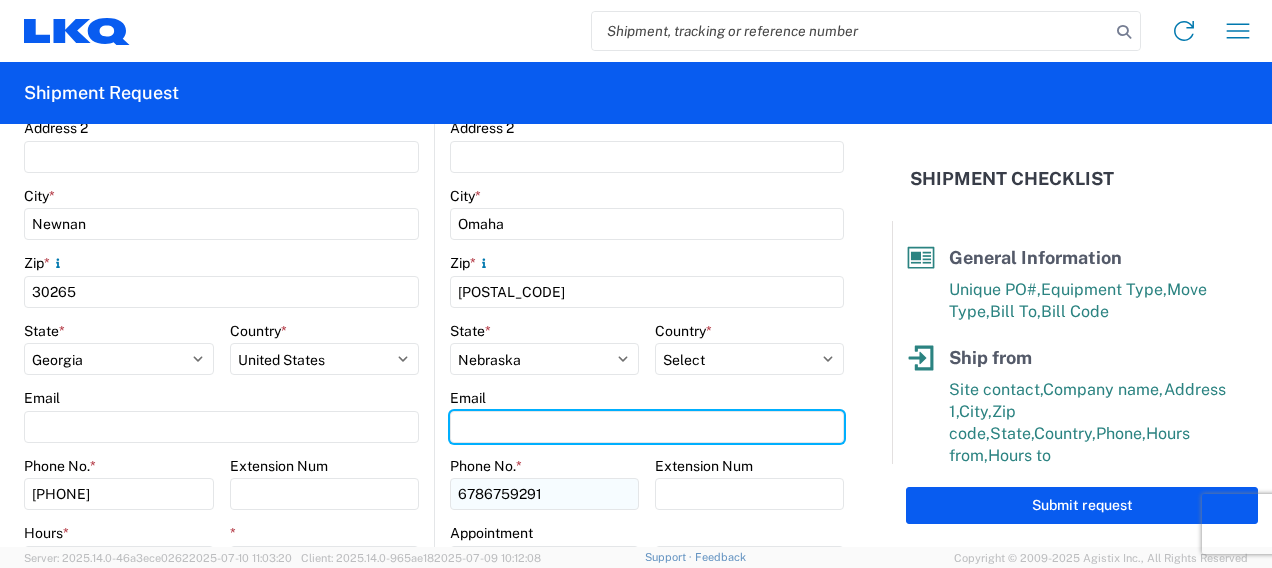 type 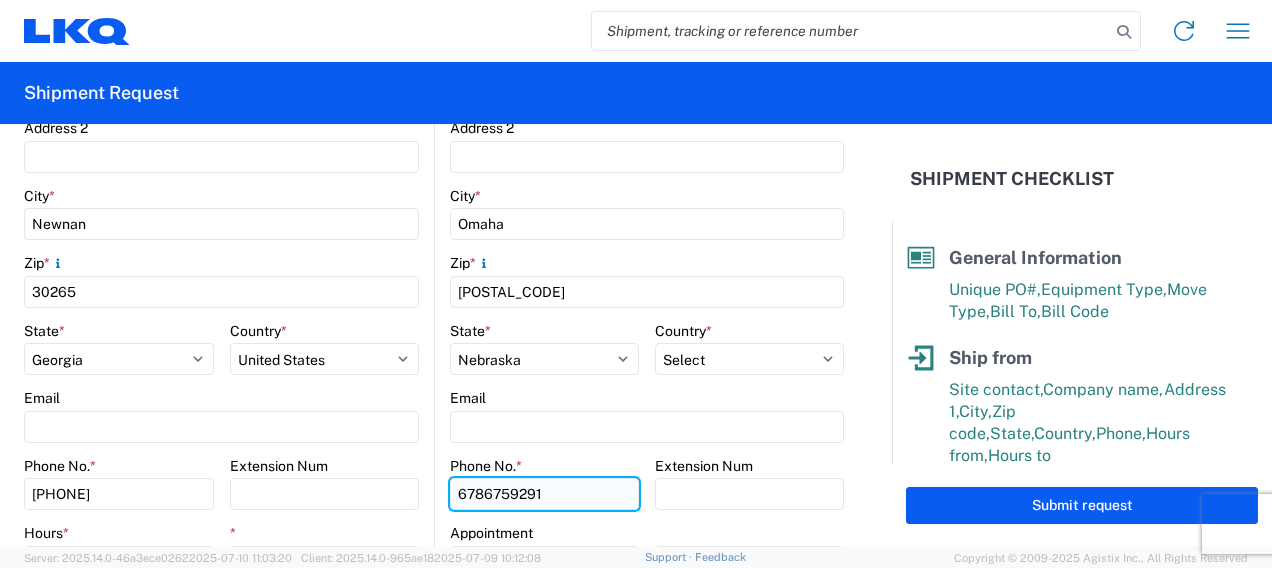 click on "6786759291" at bounding box center (544, 494) 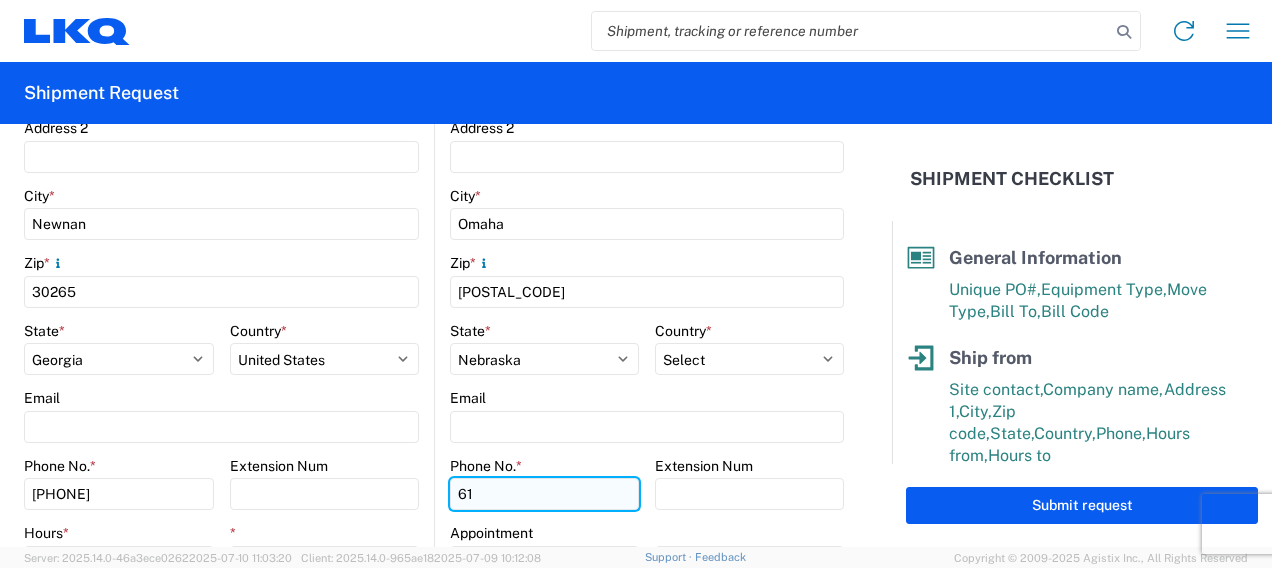 type on "1" 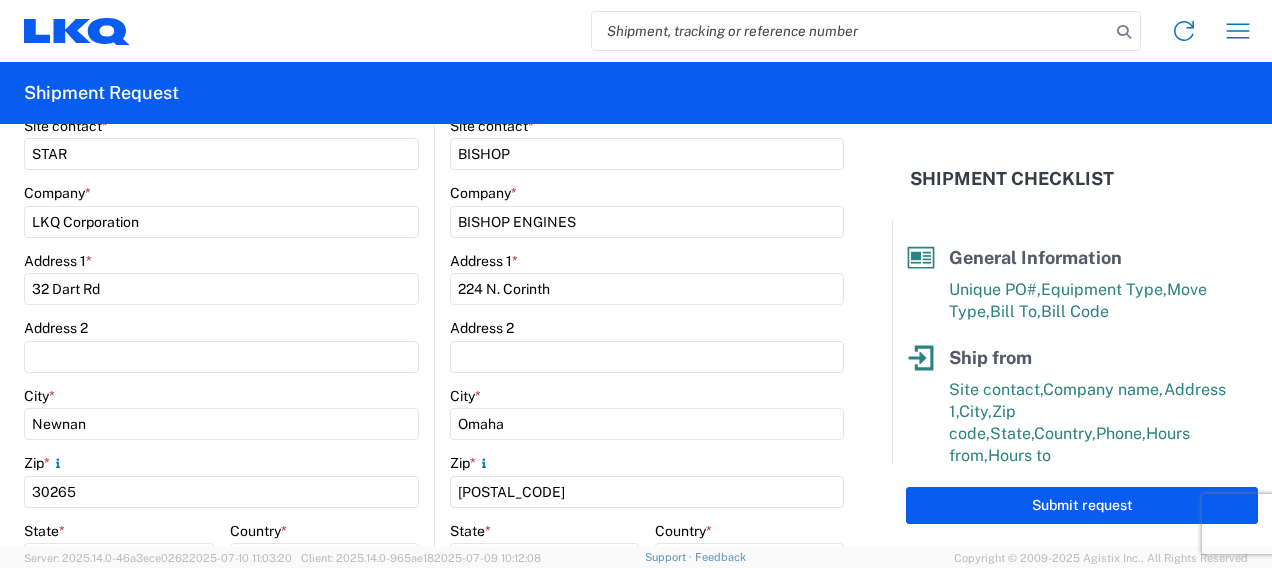 scroll, scrollTop: 569, scrollLeft: 0, axis: vertical 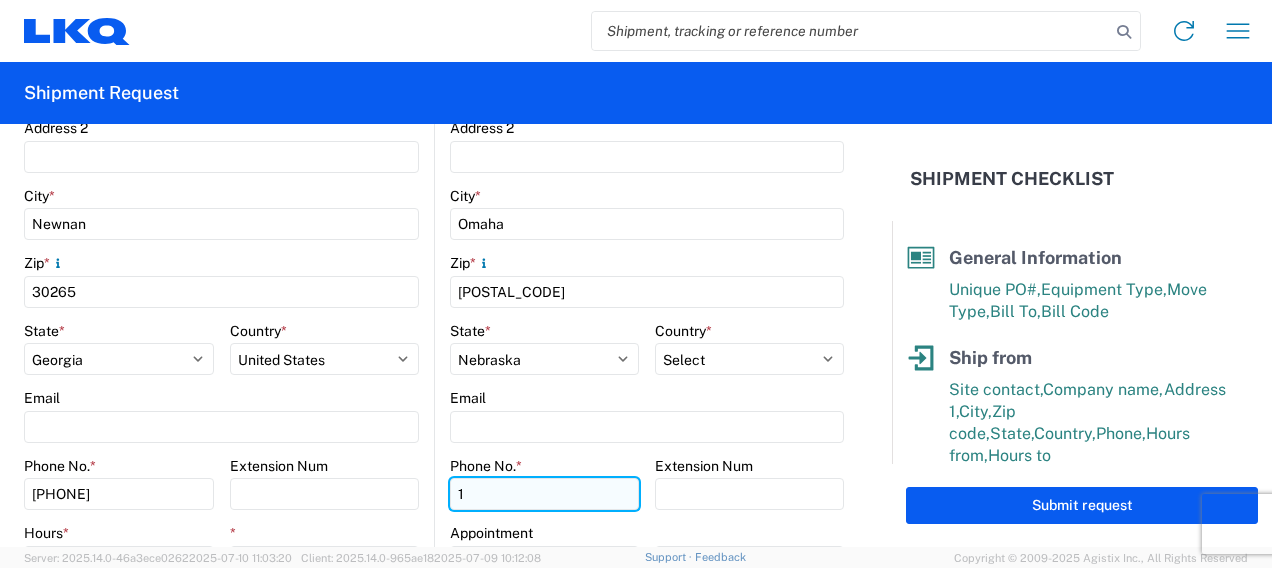 click on "1" at bounding box center [544, 494] 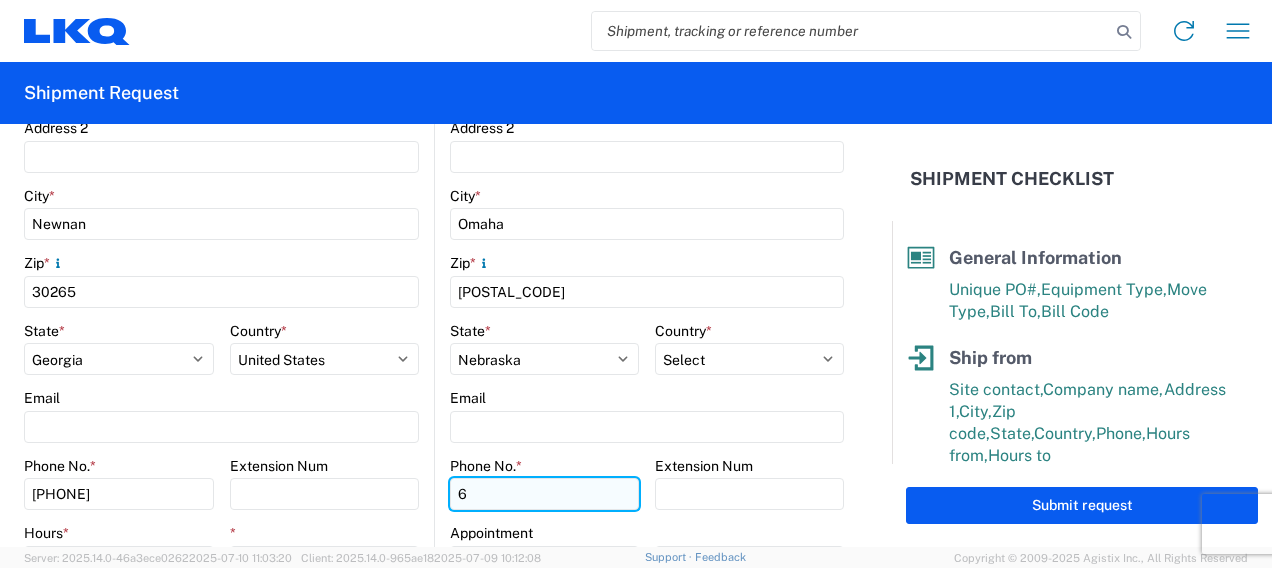 type on "6788549960" 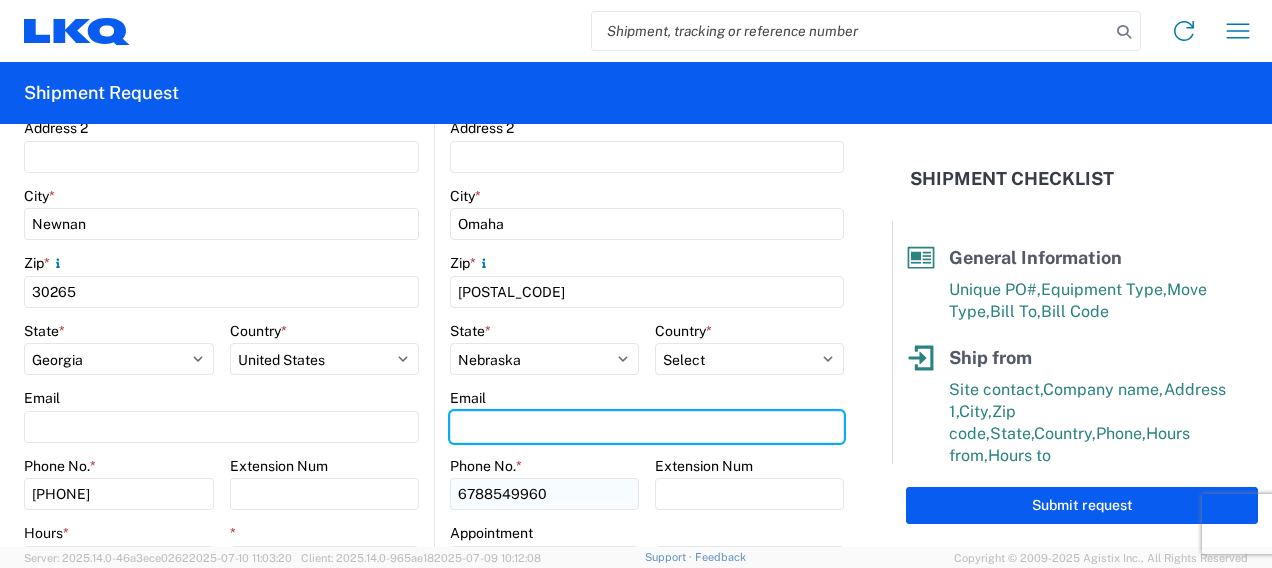 type on "[EMAIL]" 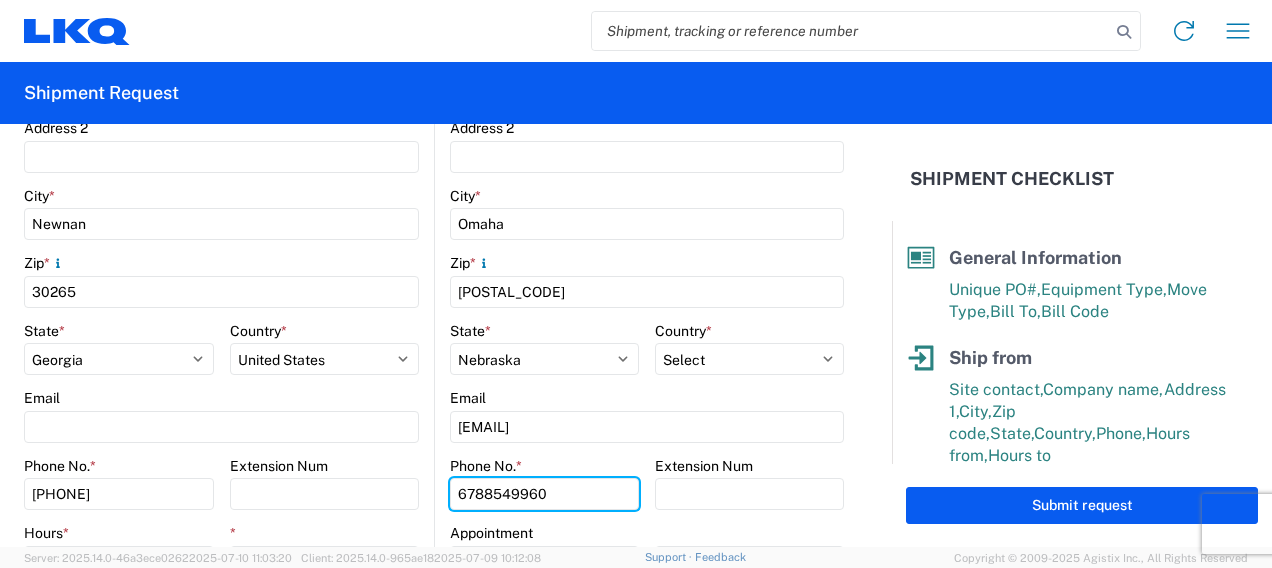 type on "6786759291" 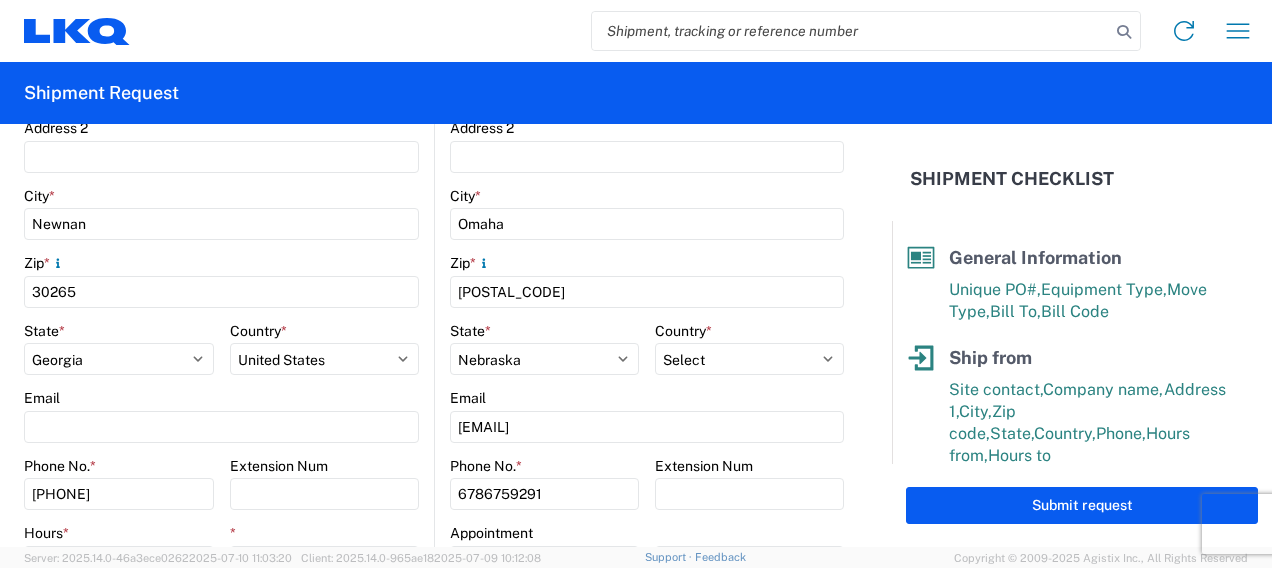click on "Email" 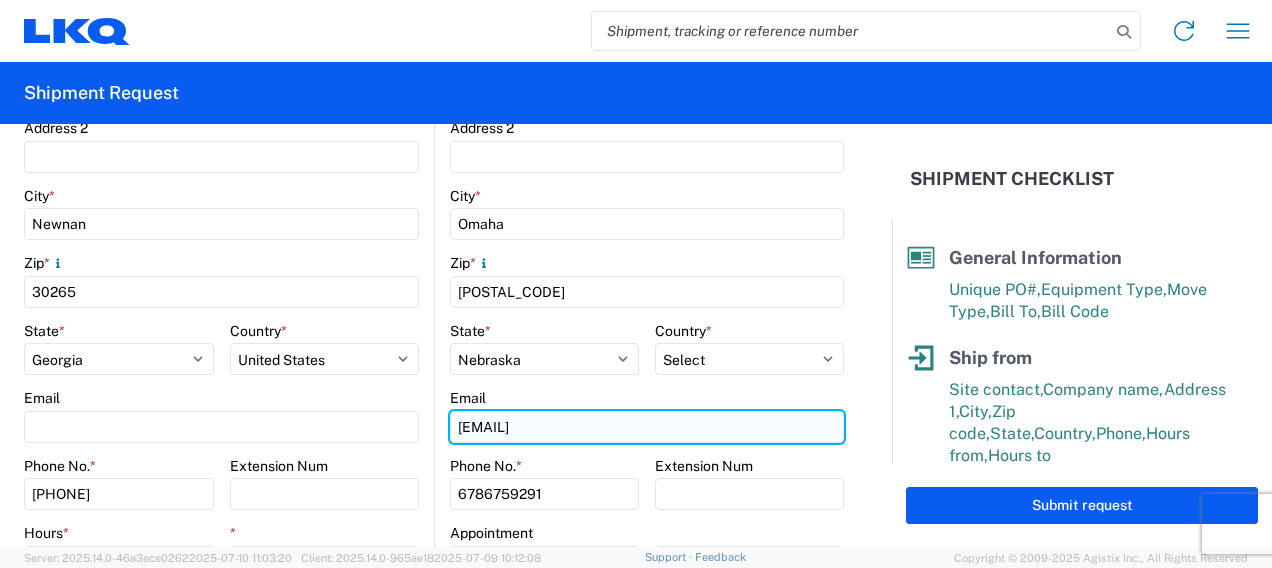 click on "[EMAIL]" at bounding box center (647, 427) 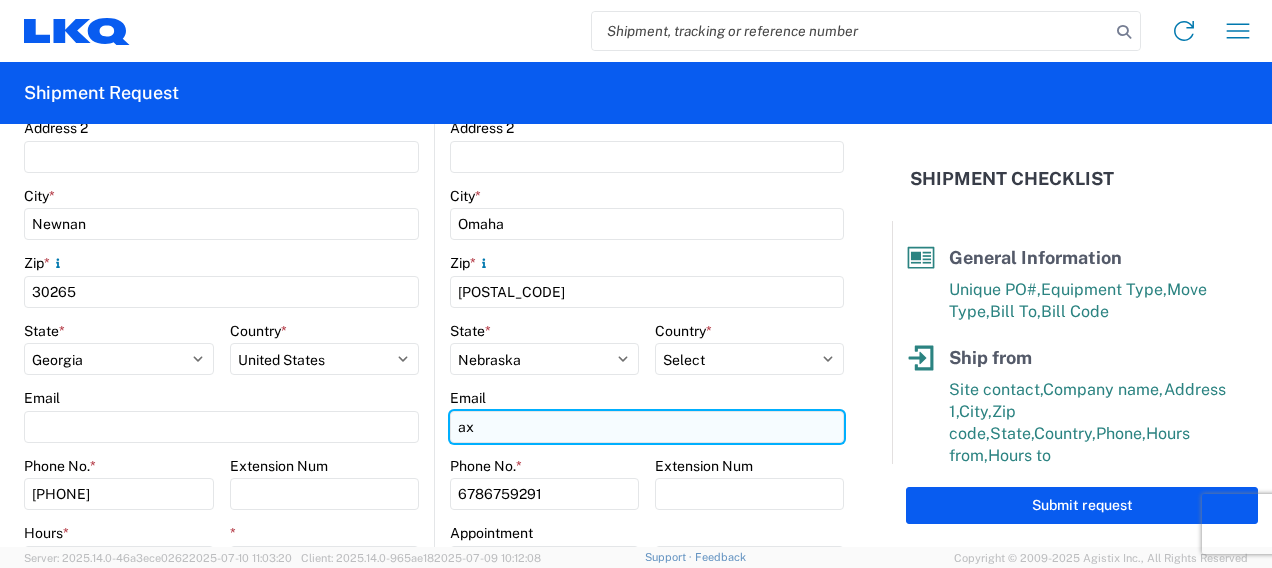 type on "a" 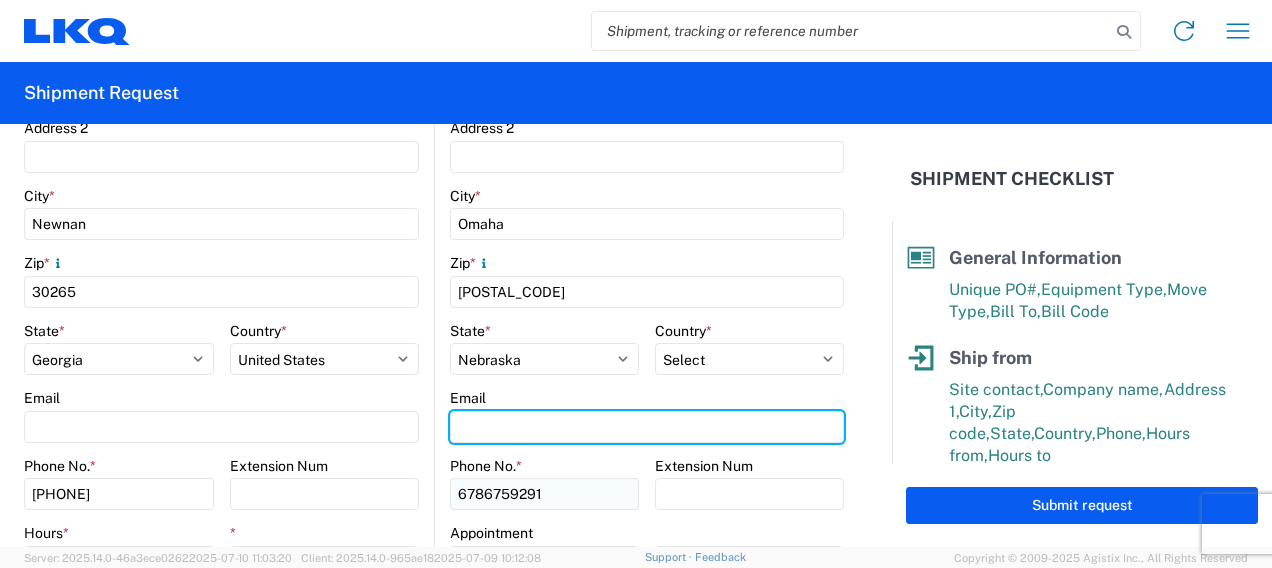 type 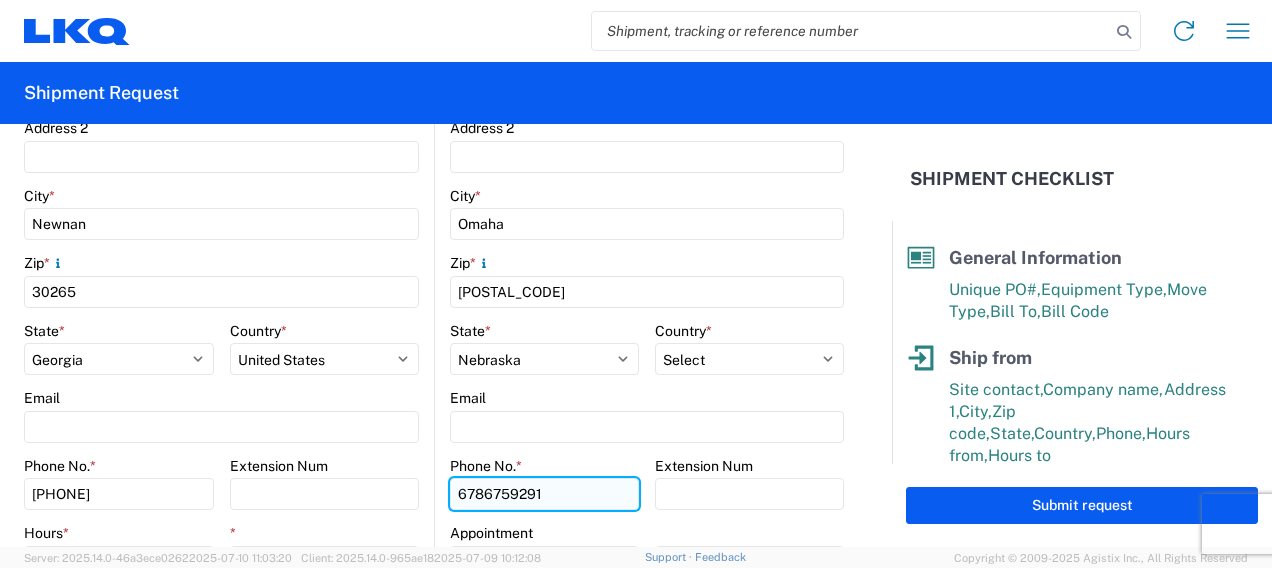 click on "6786759291" at bounding box center [544, 494] 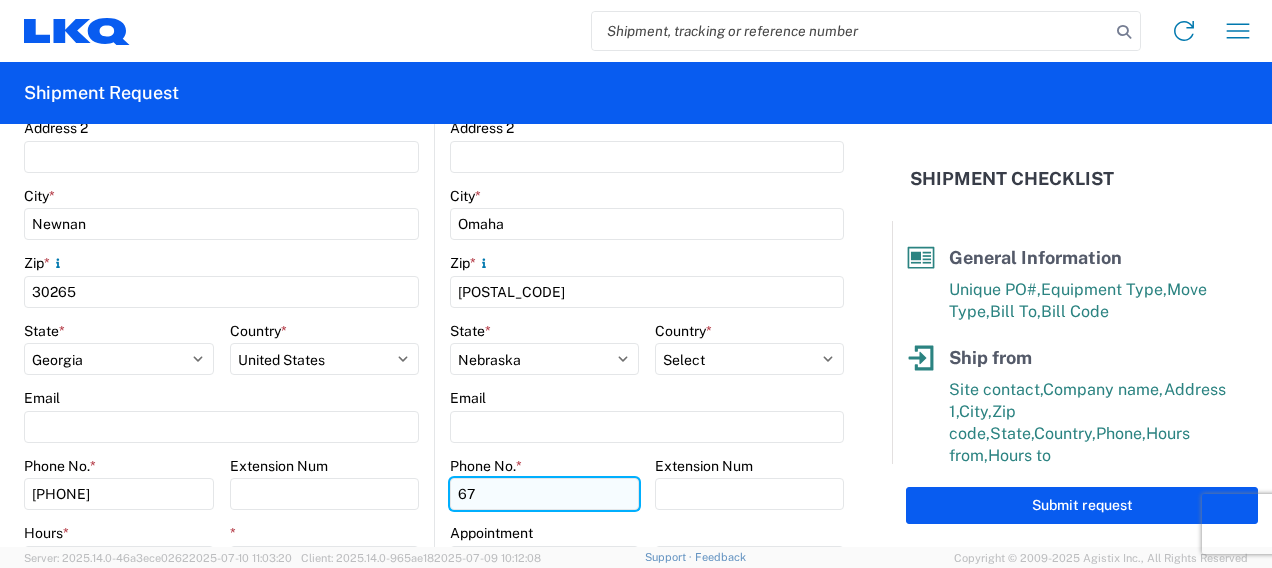 type on "6788549960" 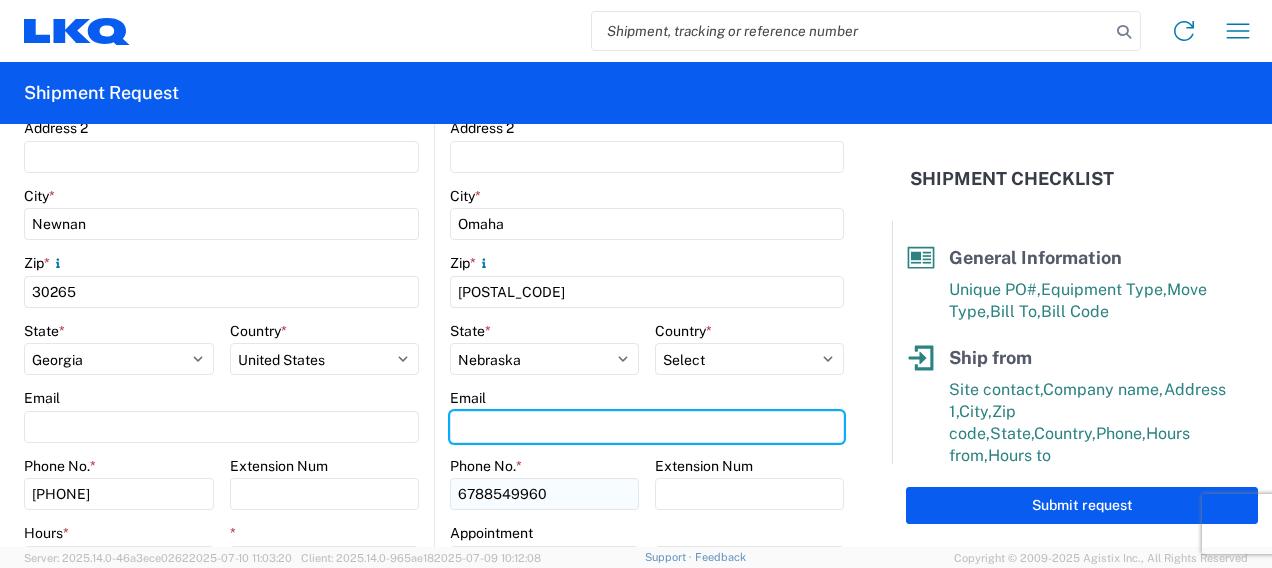 type on "[EMAIL]" 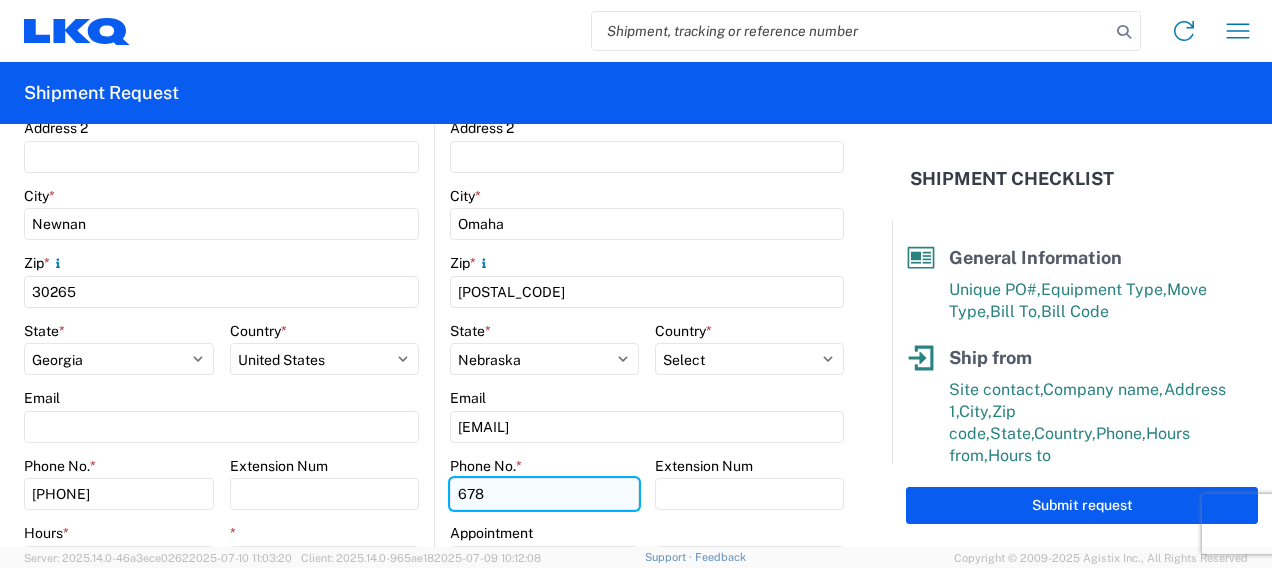 type on "6788549960" 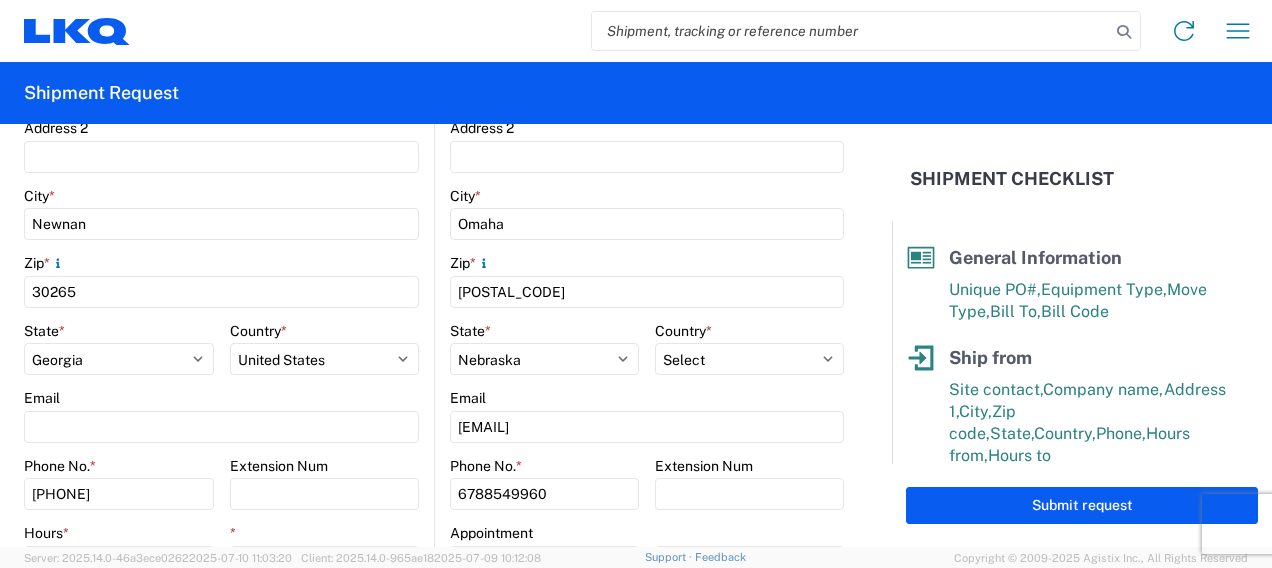 click on "Email" 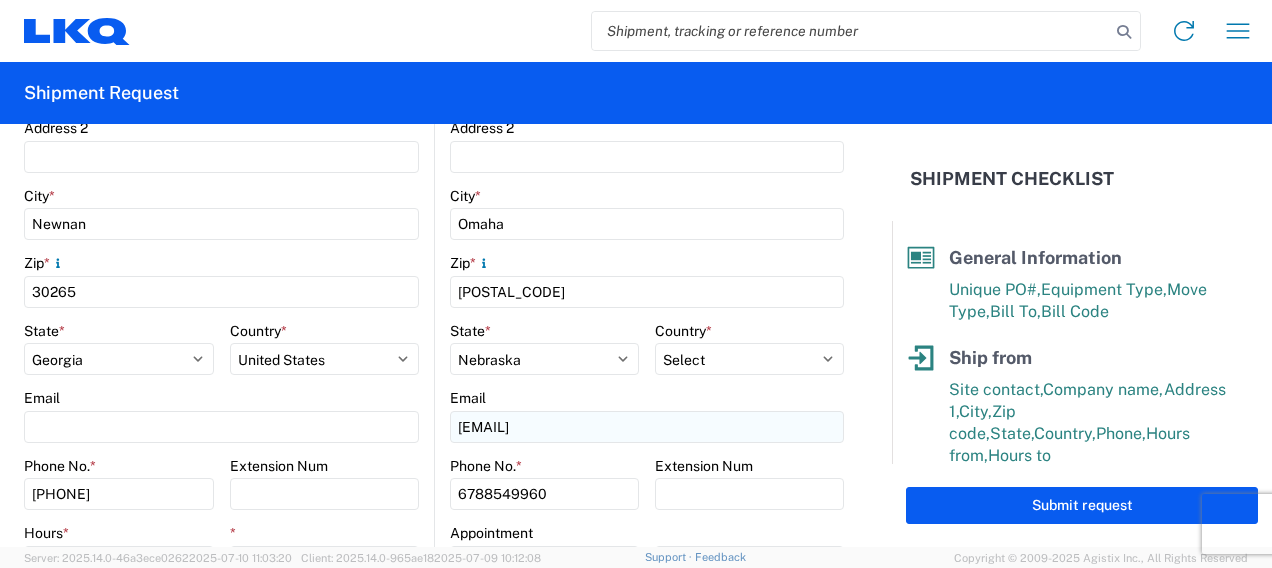 drag, startPoint x: 646, startPoint y: 448, endPoint x: 644, endPoint y: 436, distance: 12.165525 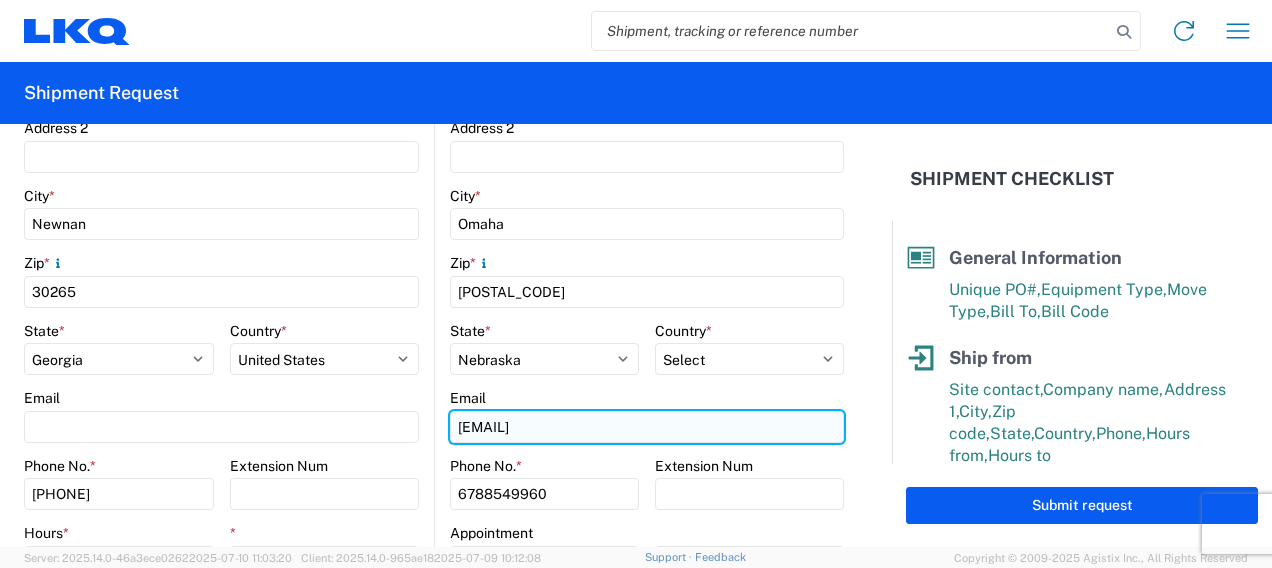 click on "[EMAIL]" at bounding box center [647, 427] 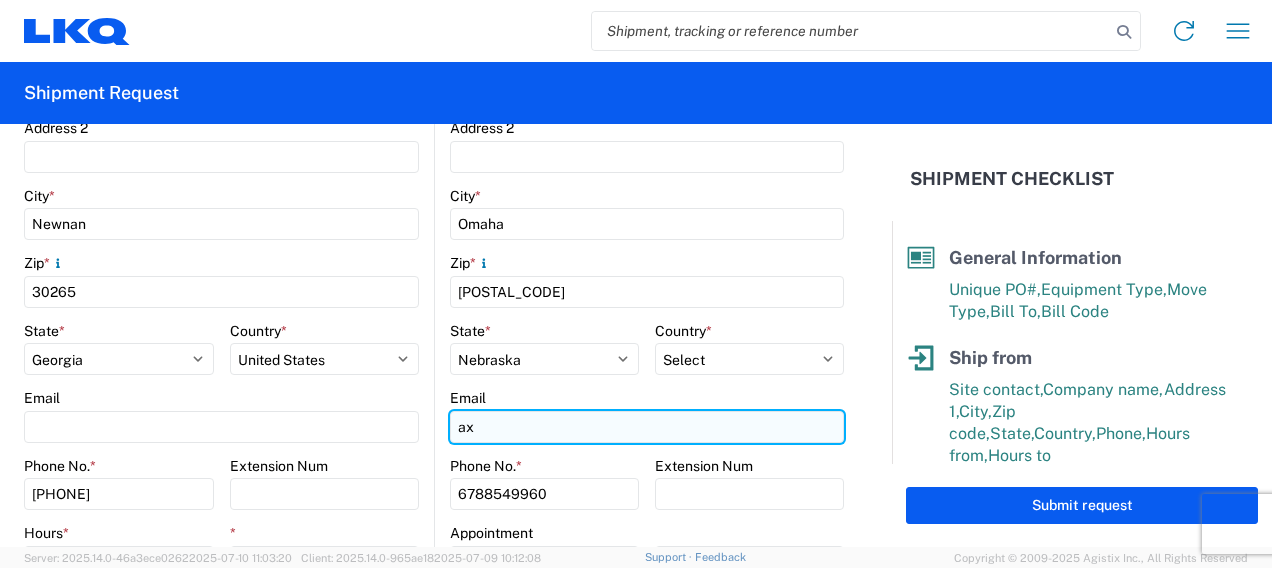 type on "a" 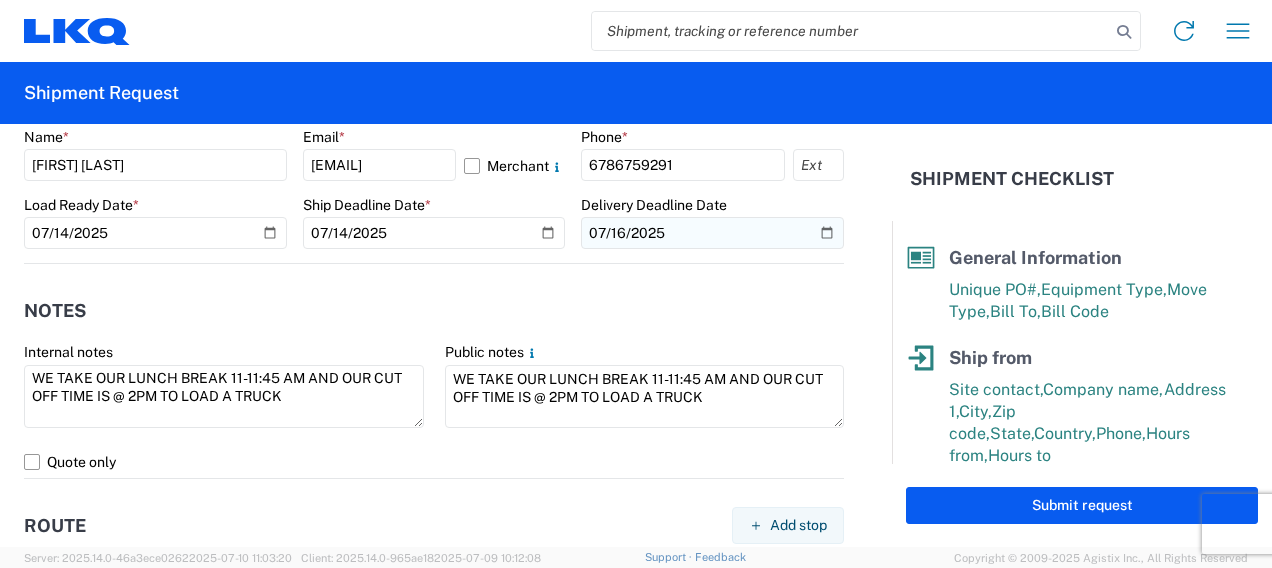 scroll, scrollTop: 1200, scrollLeft: 0, axis: vertical 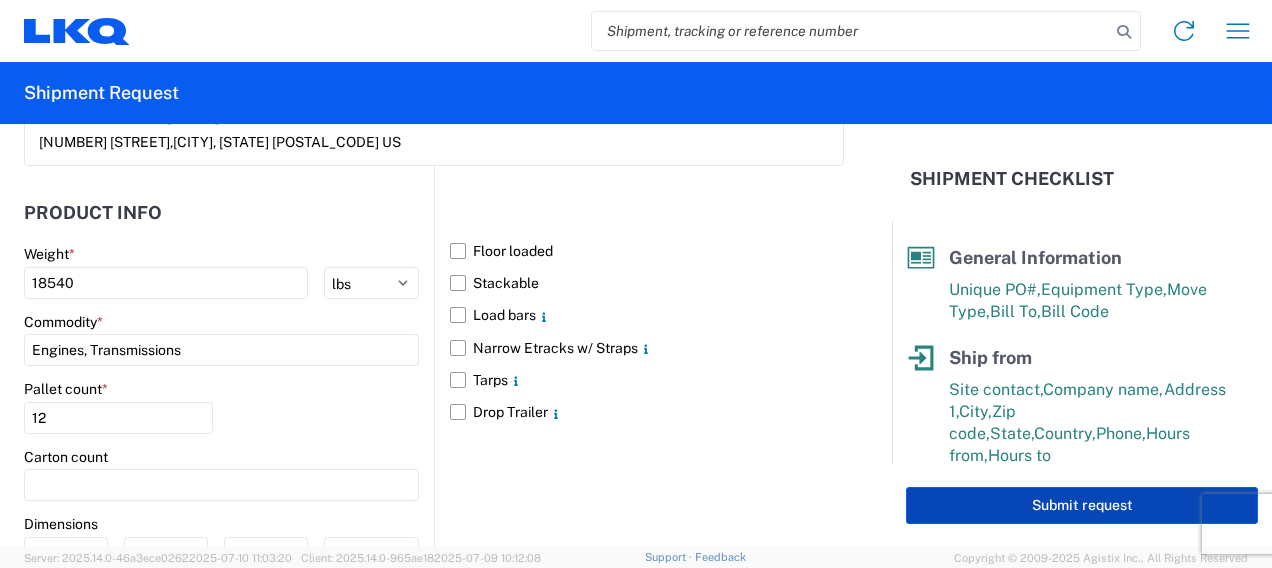 type 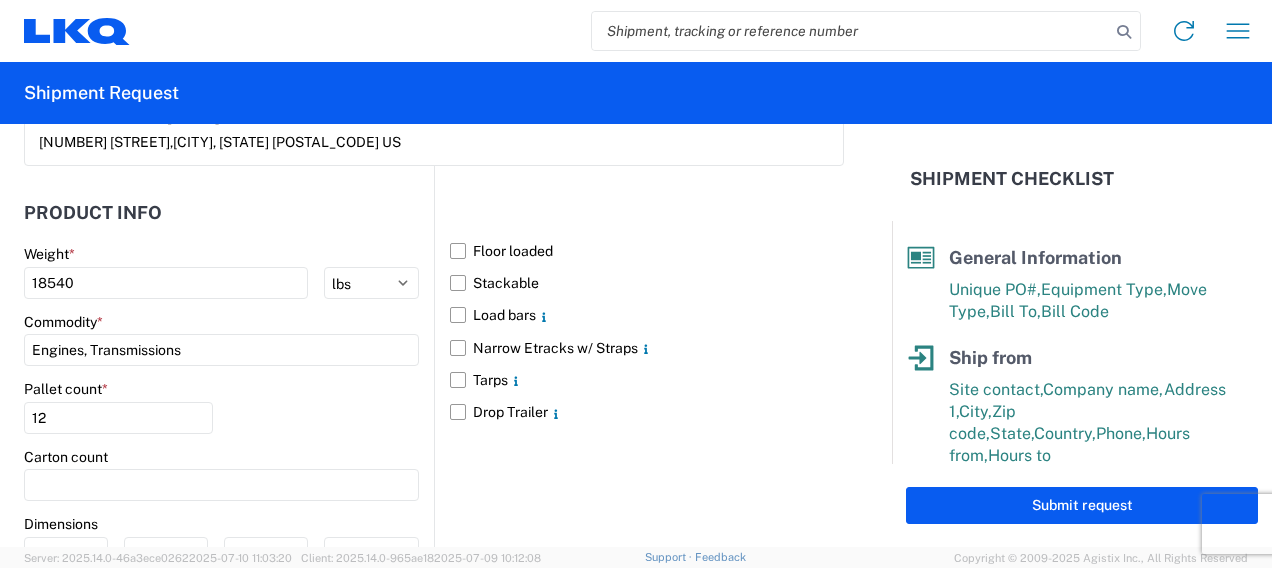 select on "US" 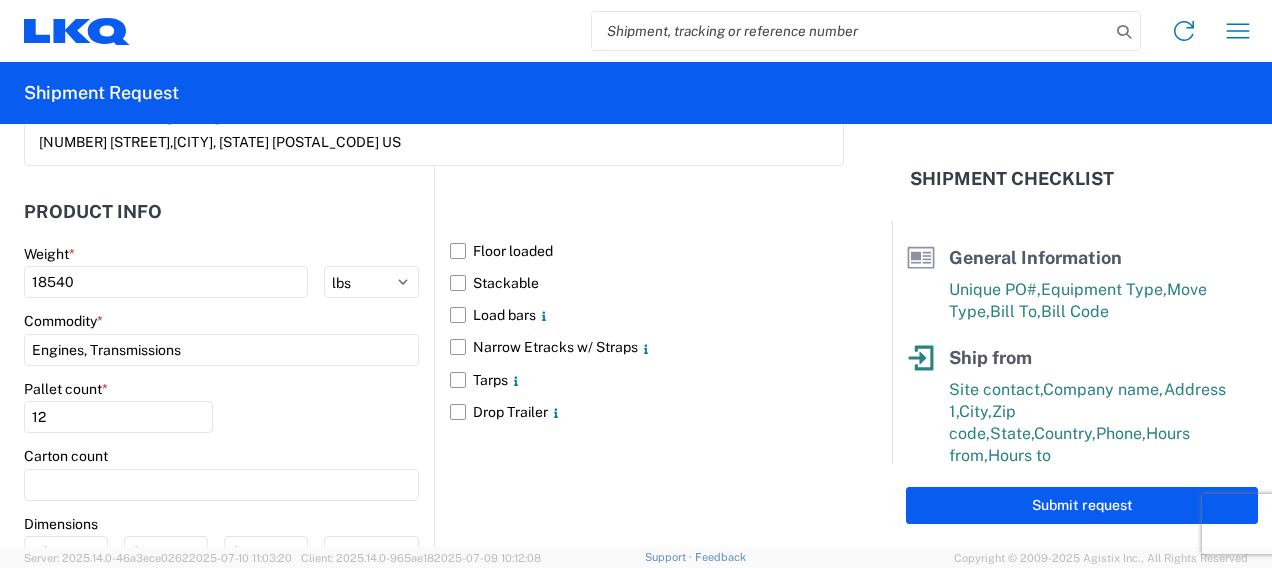 scroll, scrollTop: 1799, scrollLeft: 0, axis: vertical 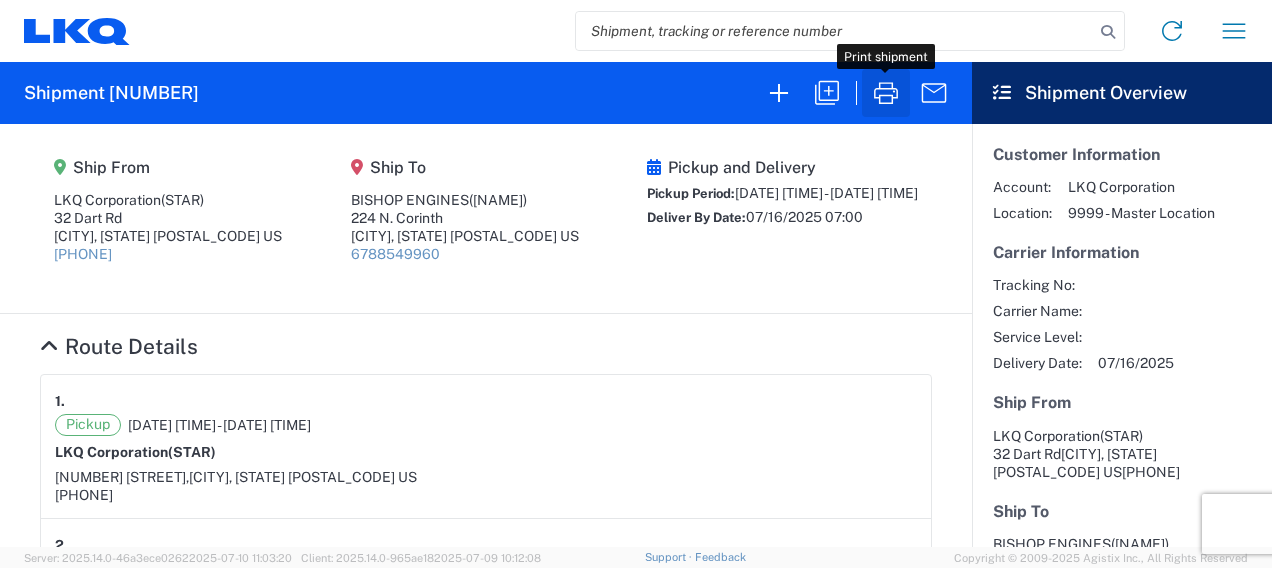 click 